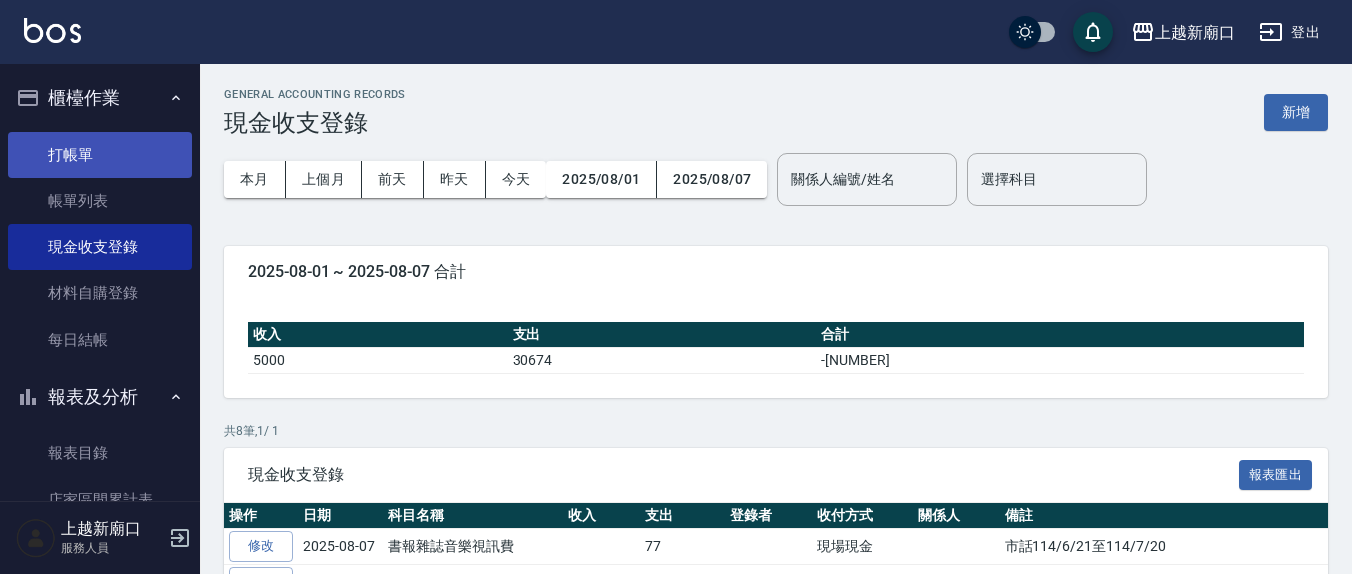scroll, scrollTop: 0, scrollLeft: 0, axis: both 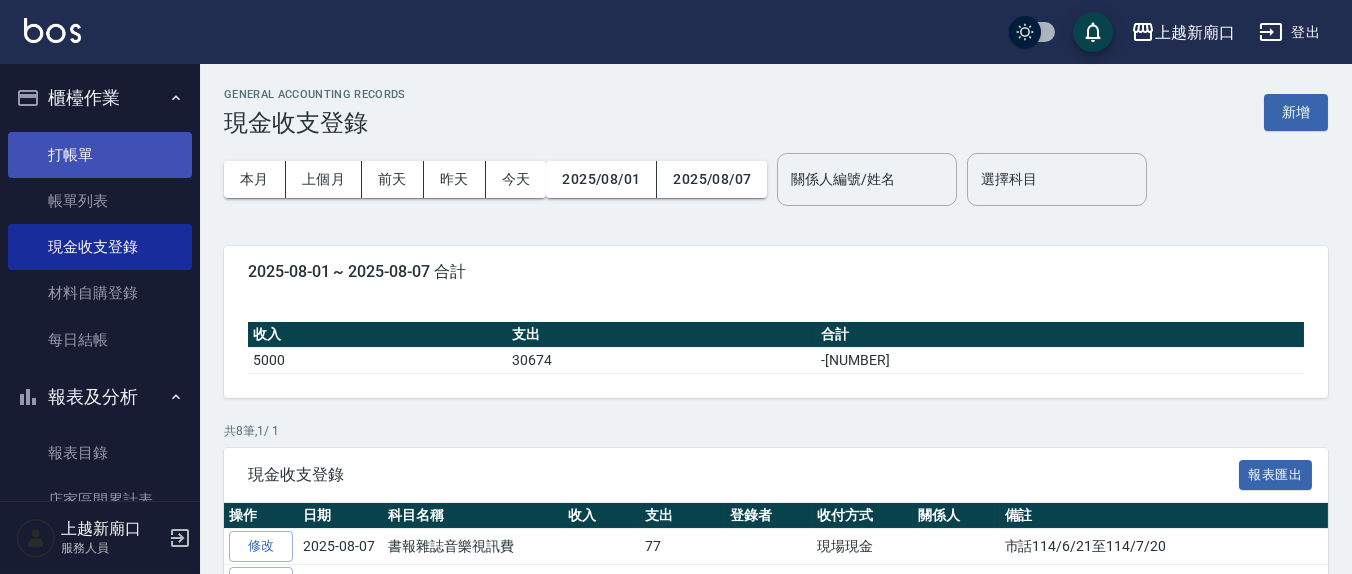 click on "打帳單" at bounding box center (100, 155) 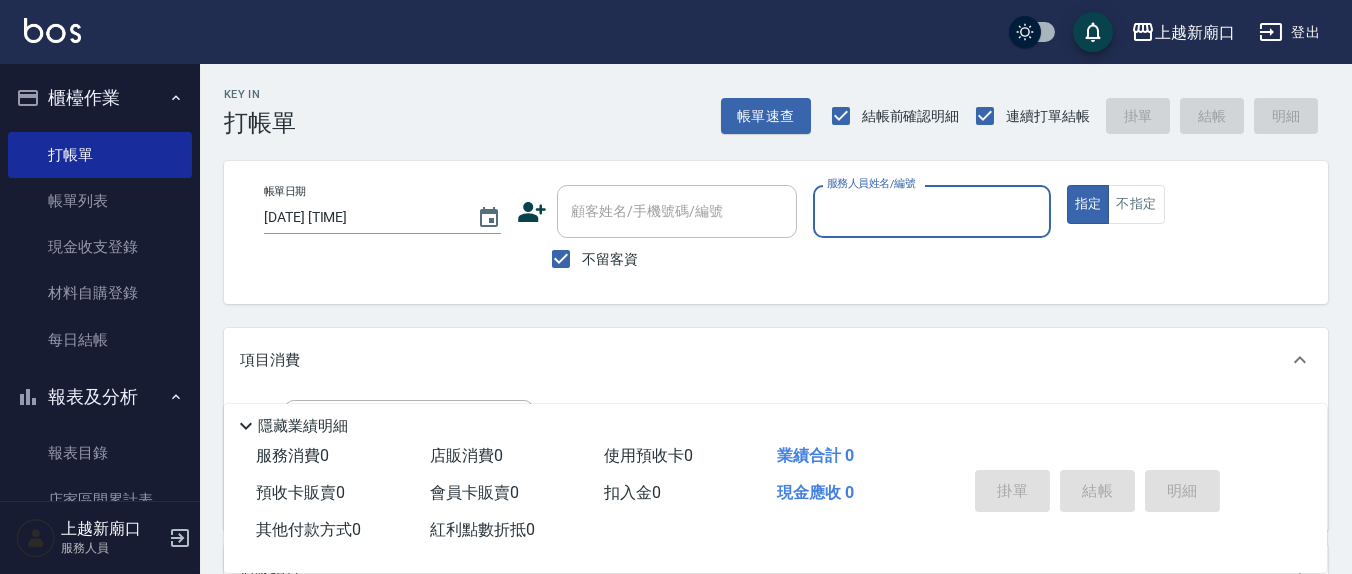 click on "服務人員姓名/編號" at bounding box center (931, 211) 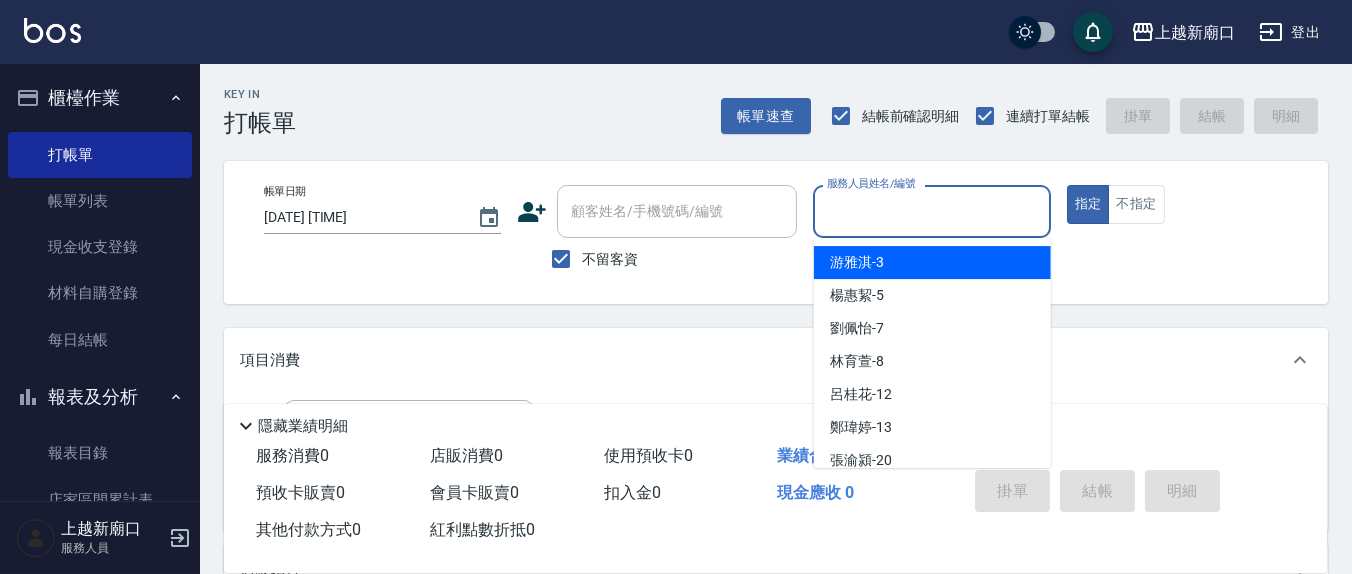 click on "服務人員姓名/編號" at bounding box center [931, 211] 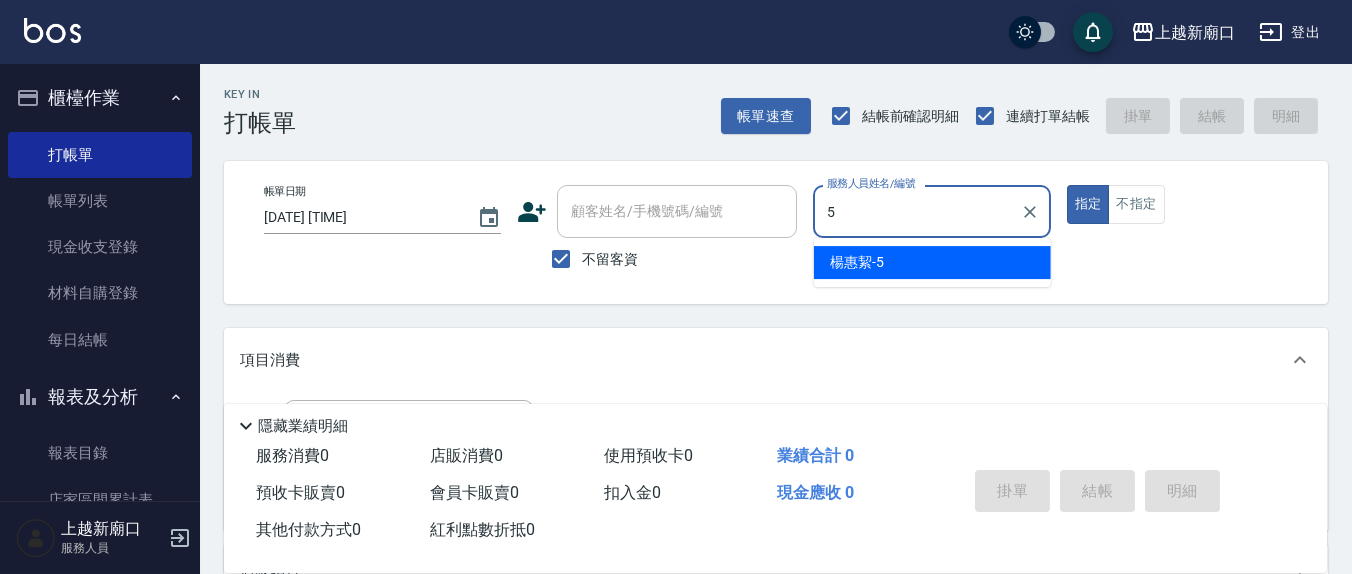 type on "5" 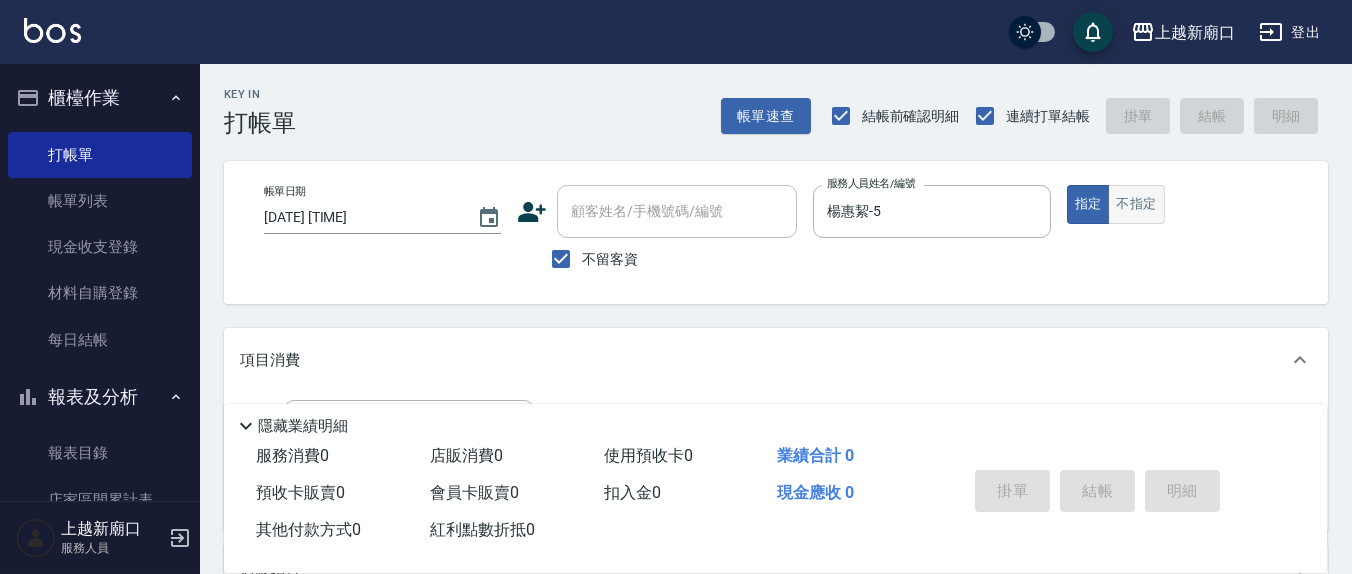 click on "不指定" at bounding box center (1136, 204) 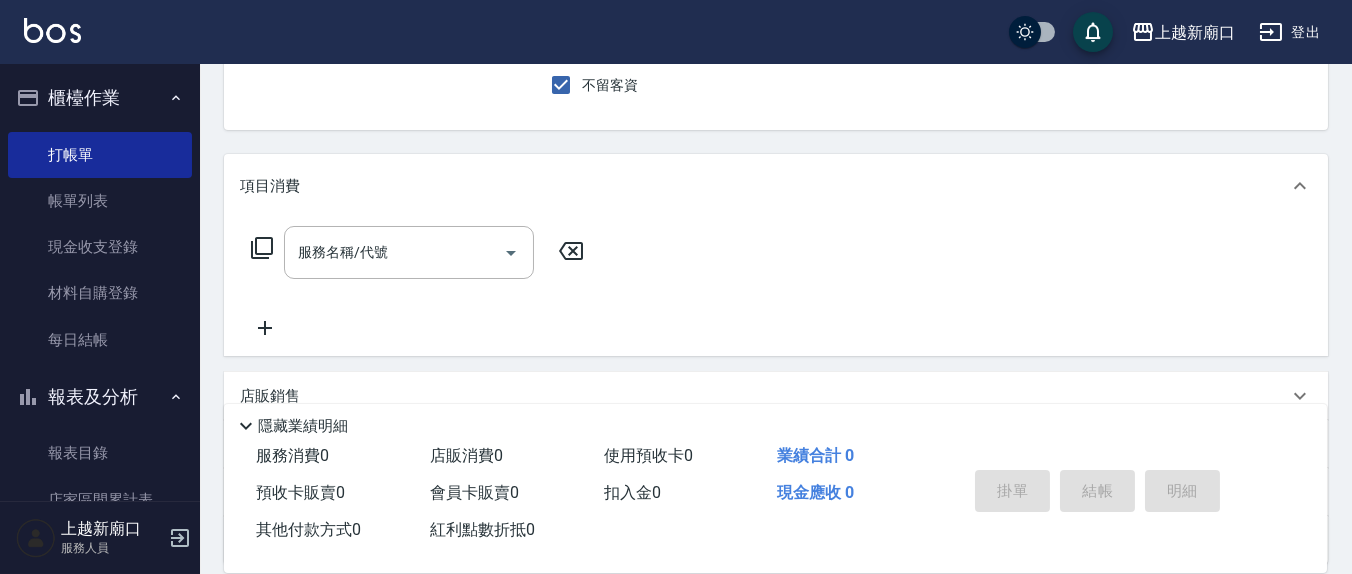 scroll, scrollTop: 208, scrollLeft: 0, axis: vertical 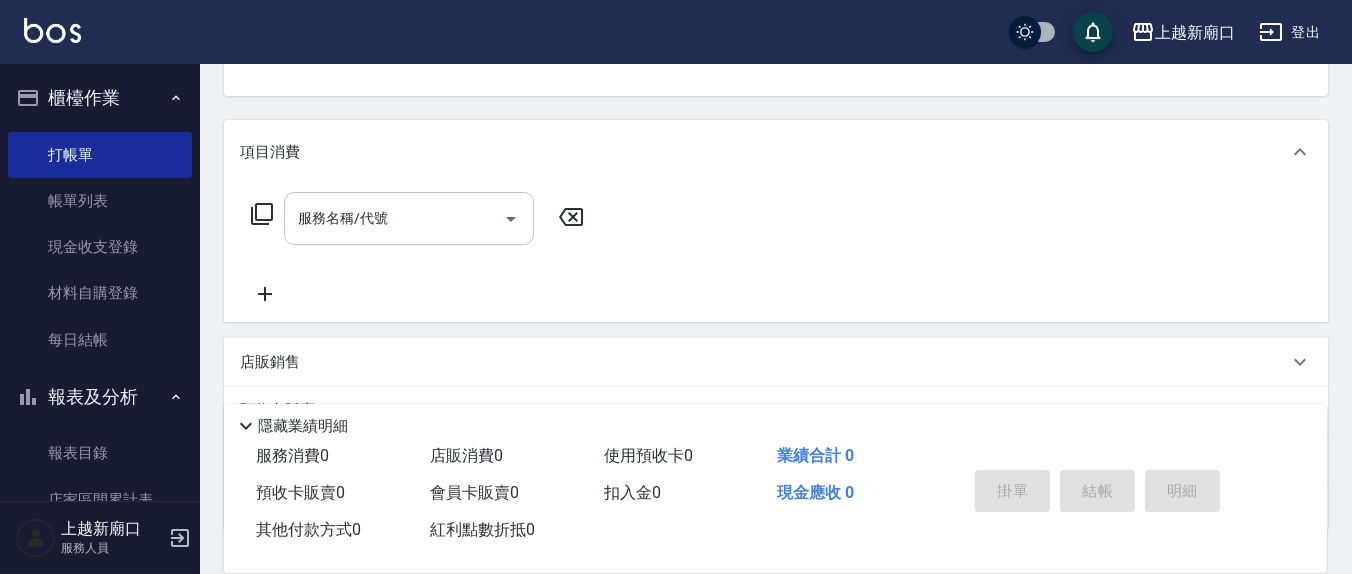 click on "服務名稱/代號" at bounding box center [394, 218] 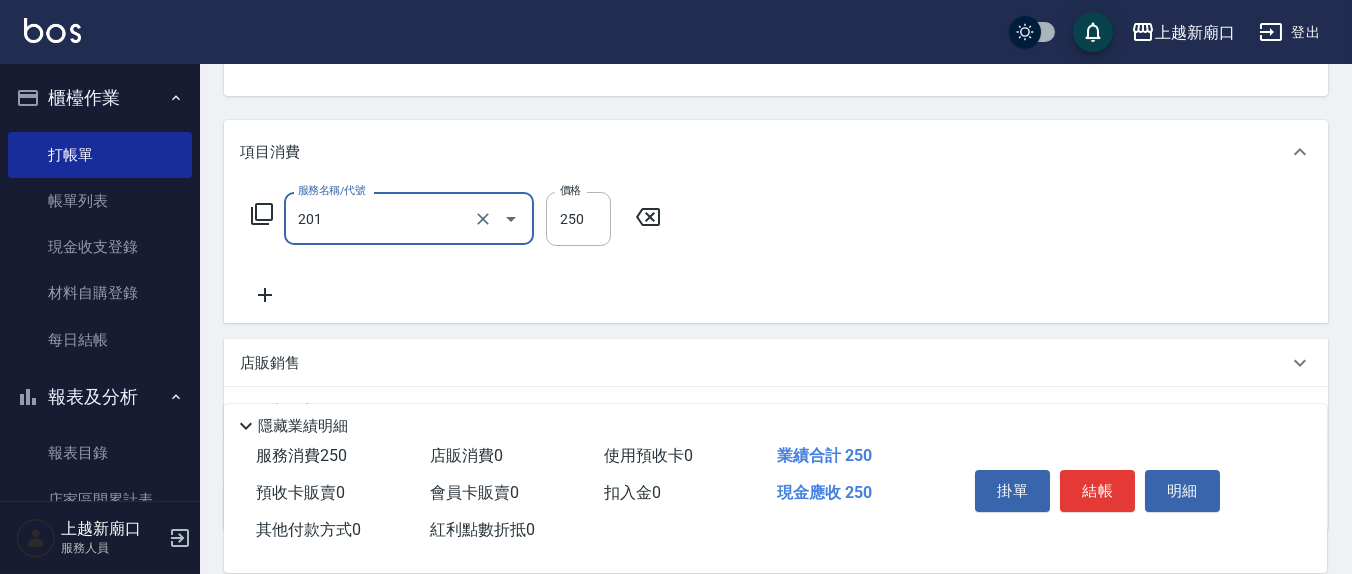 type on "洗髮(201)" 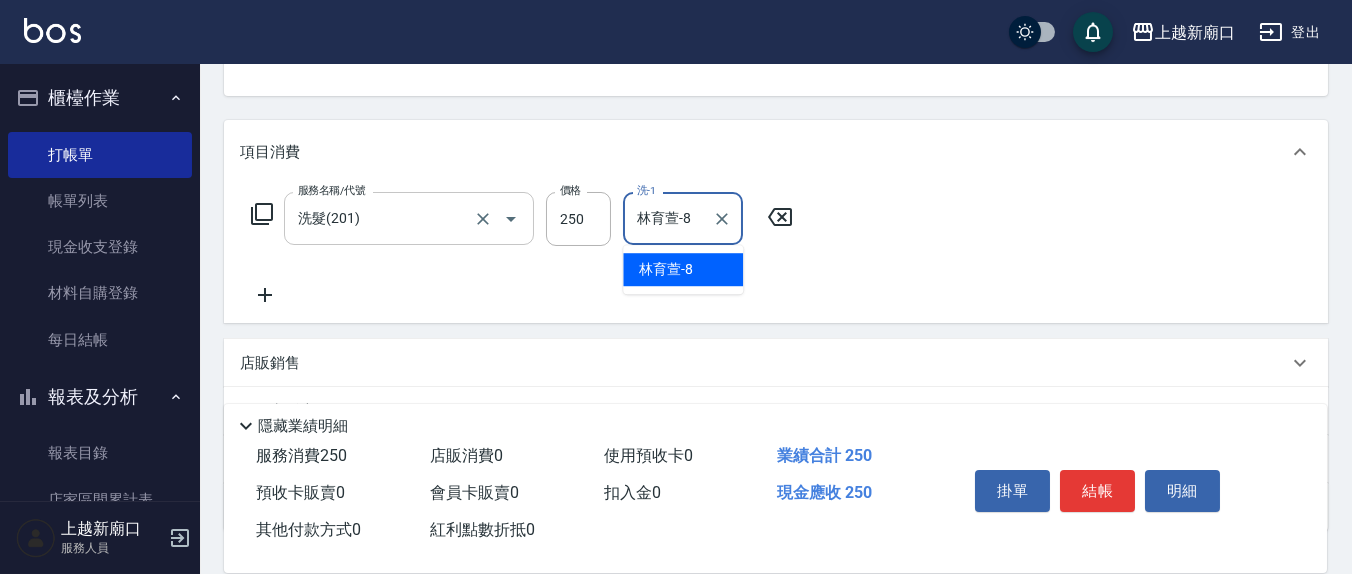 type on "林育萱-8" 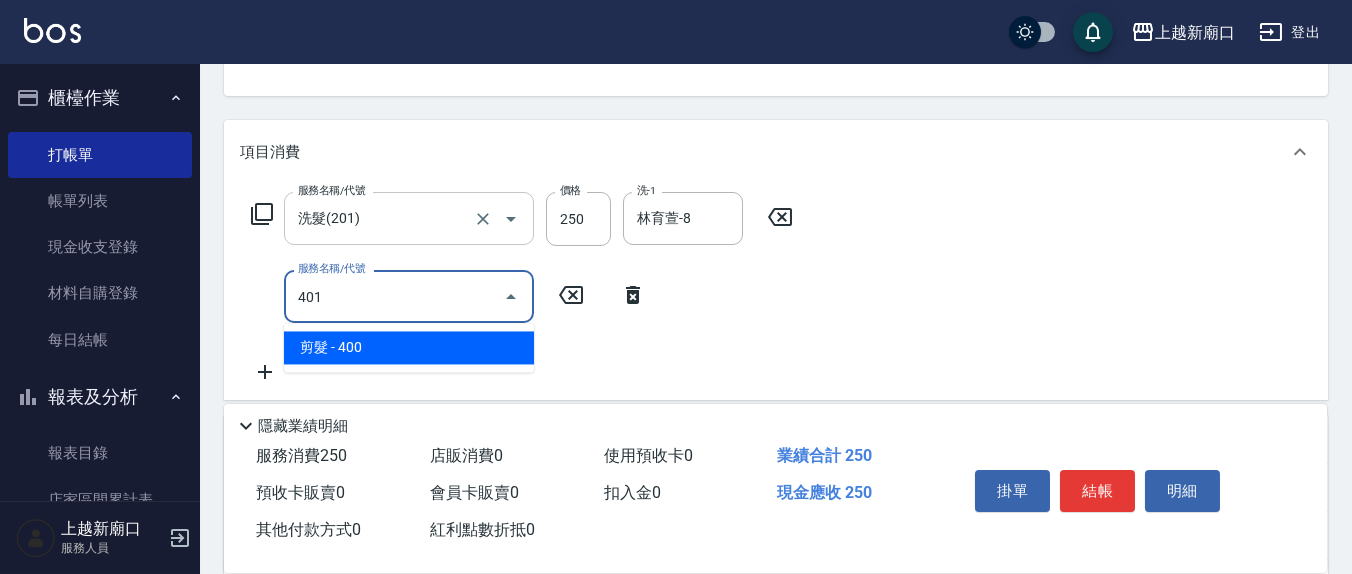 type on "剪髮(401)" 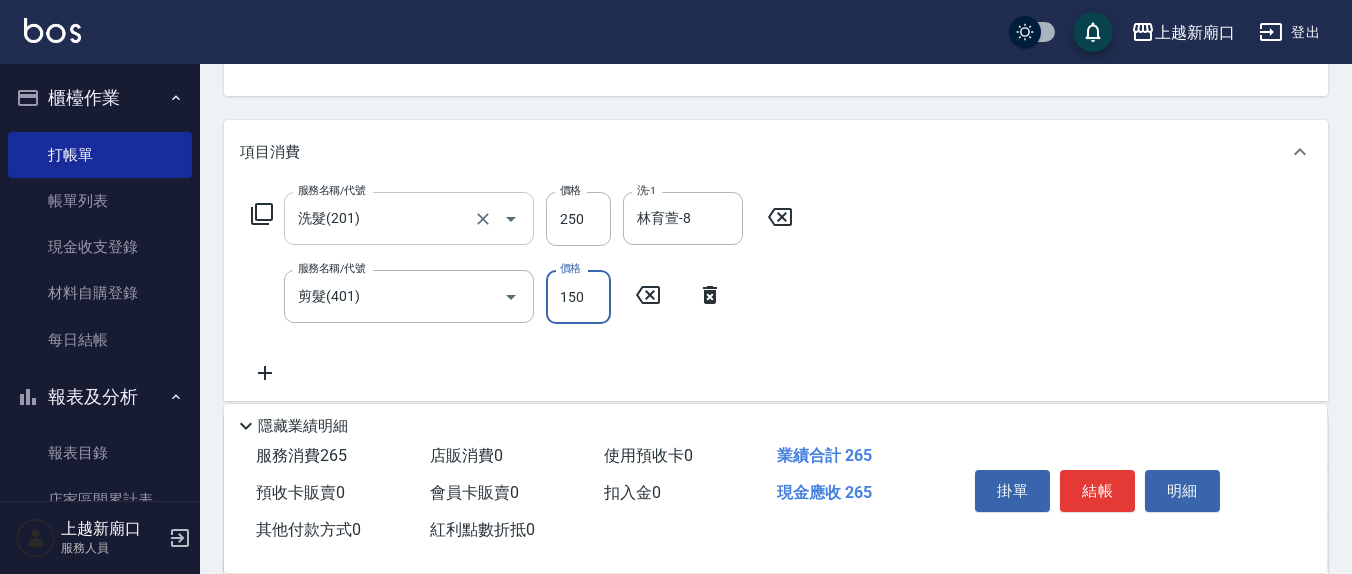 type on "150" 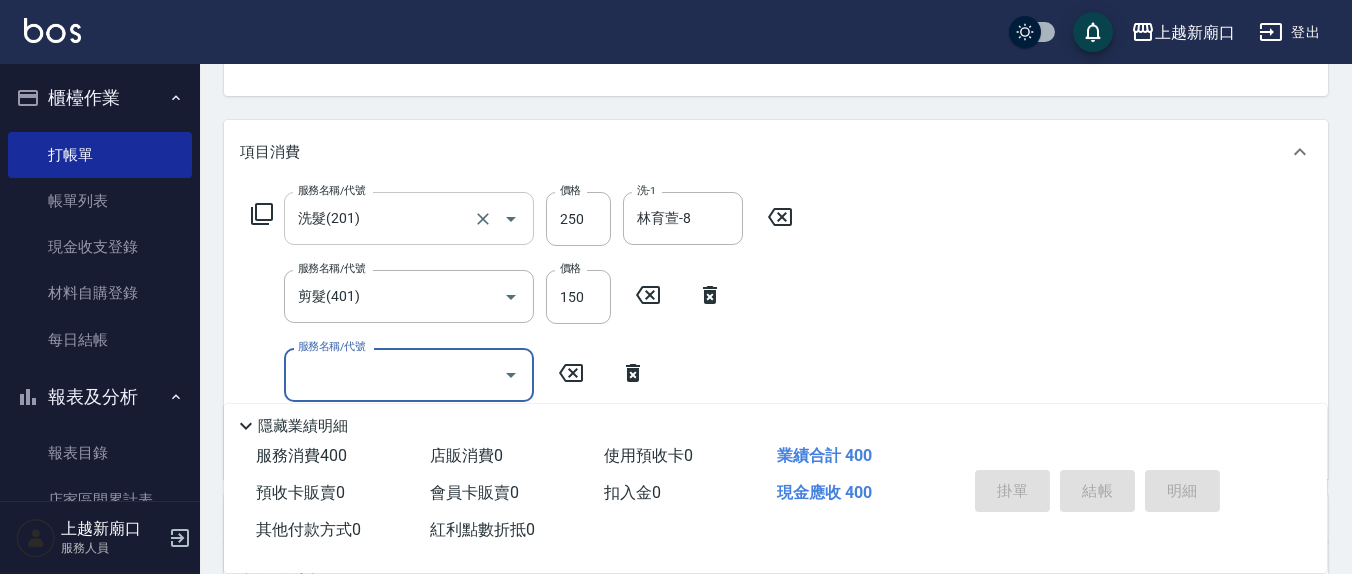 type on "[DATE] [TIME]" 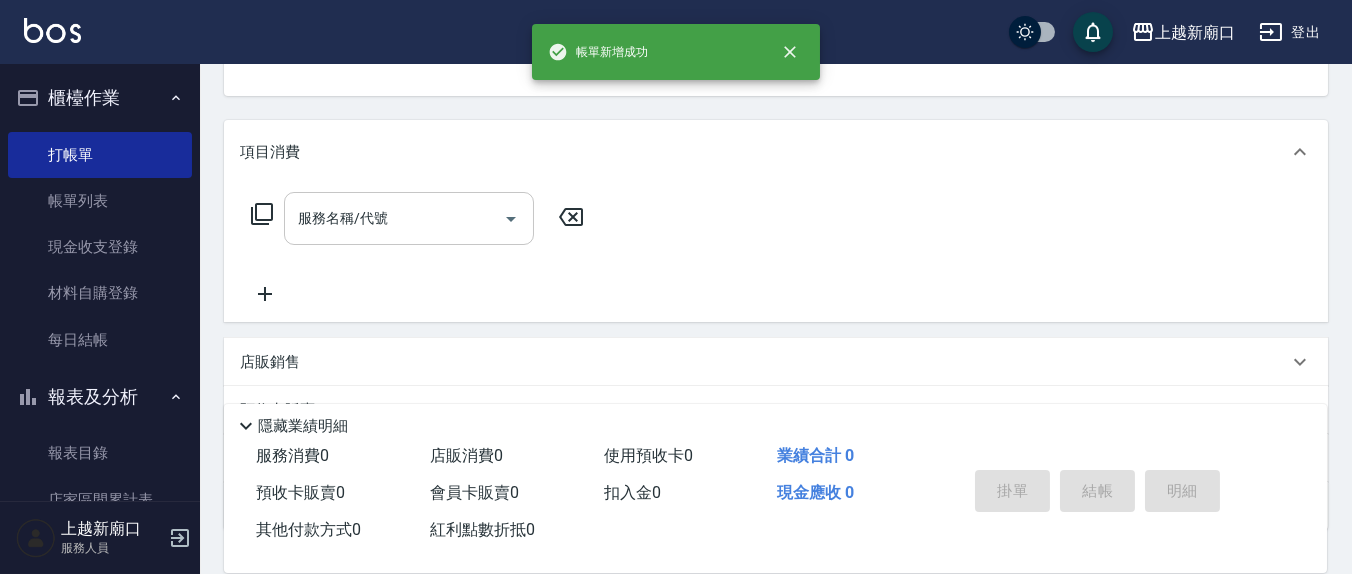 scroll, scrollTop: 193, scrollLeft: 0, axis: vertical 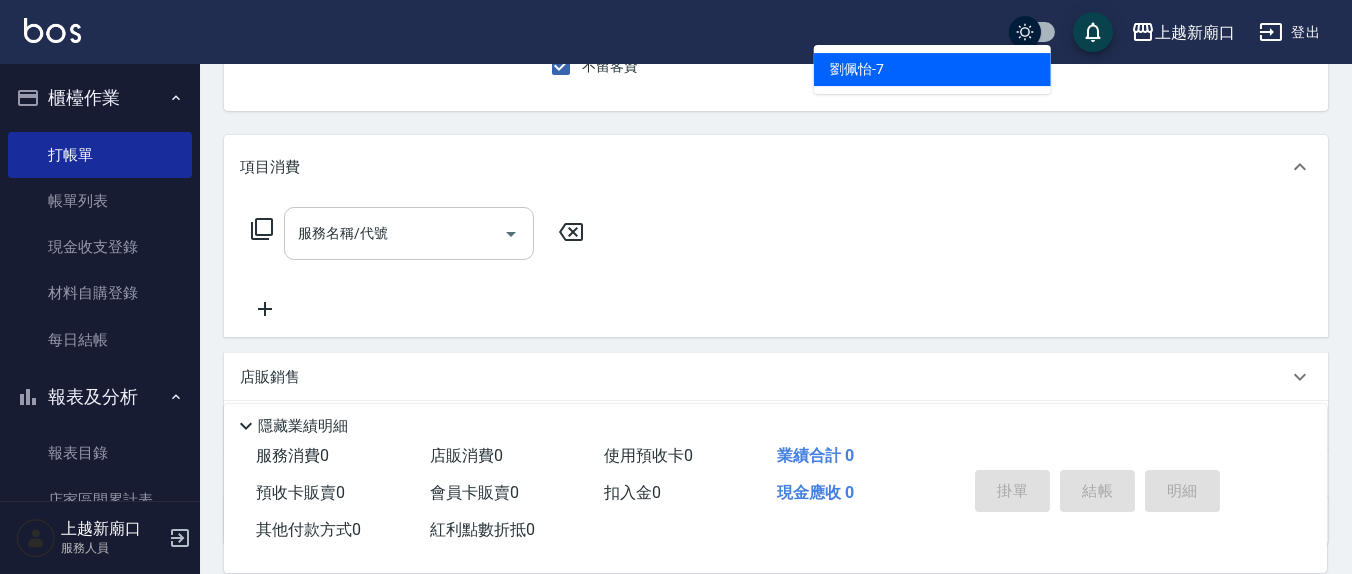type on "劉佩怡-7" 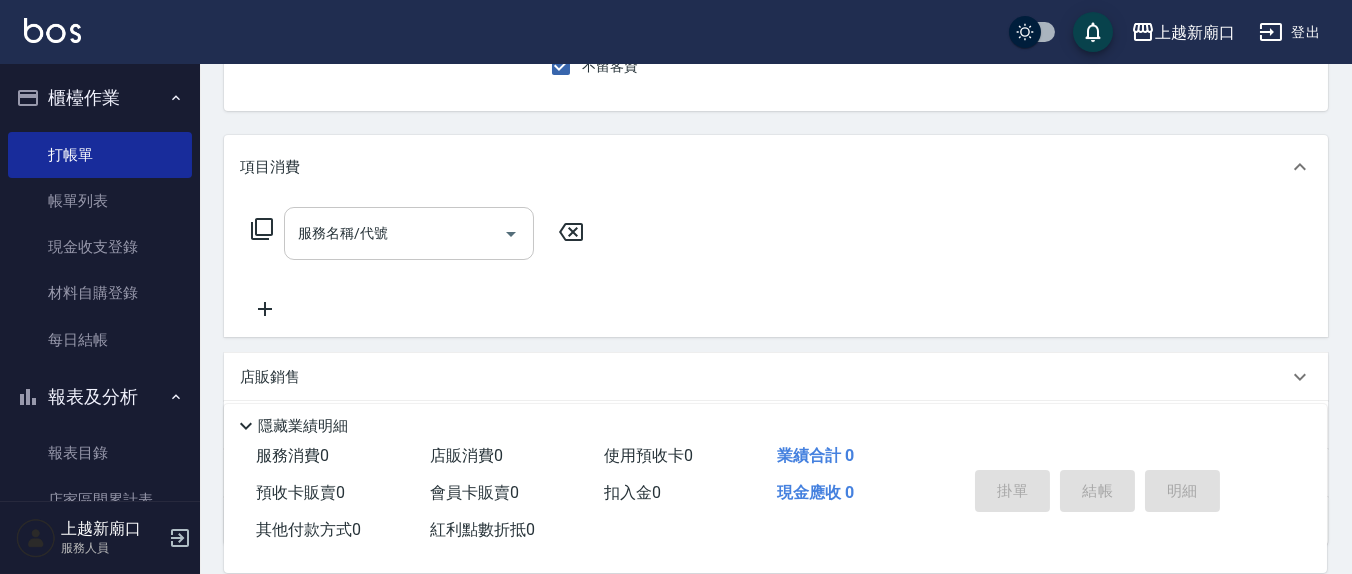 scroll, scrollTop: 185, scrollLeft: 0, axis: vertical 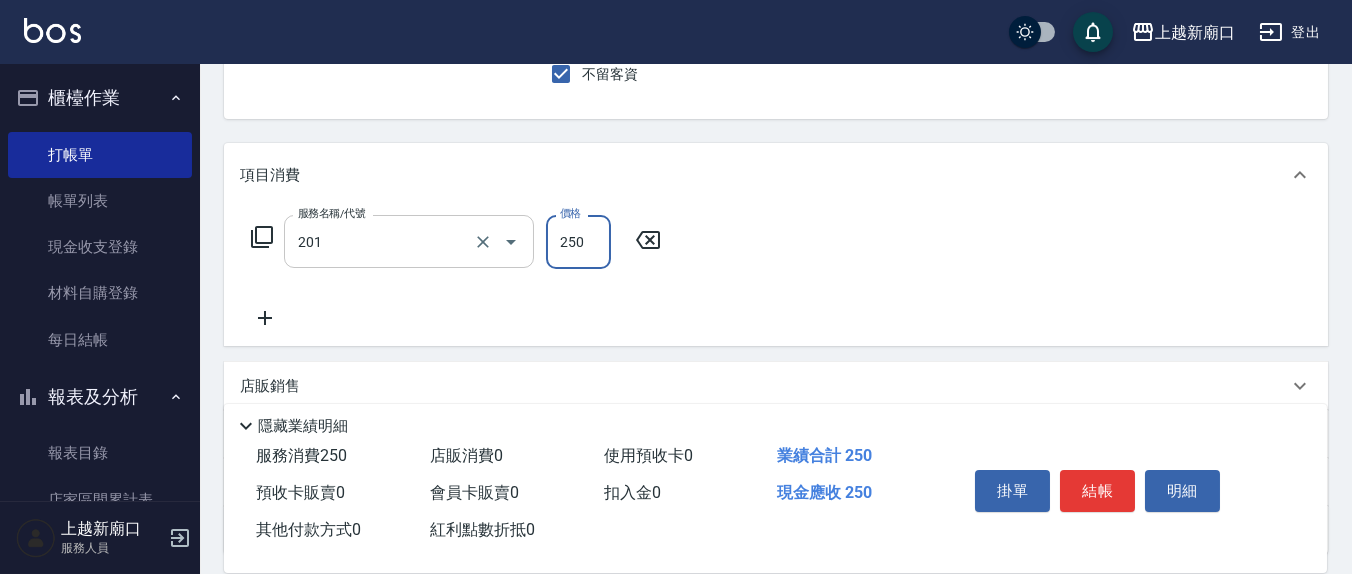 type on "洗髮(201)" 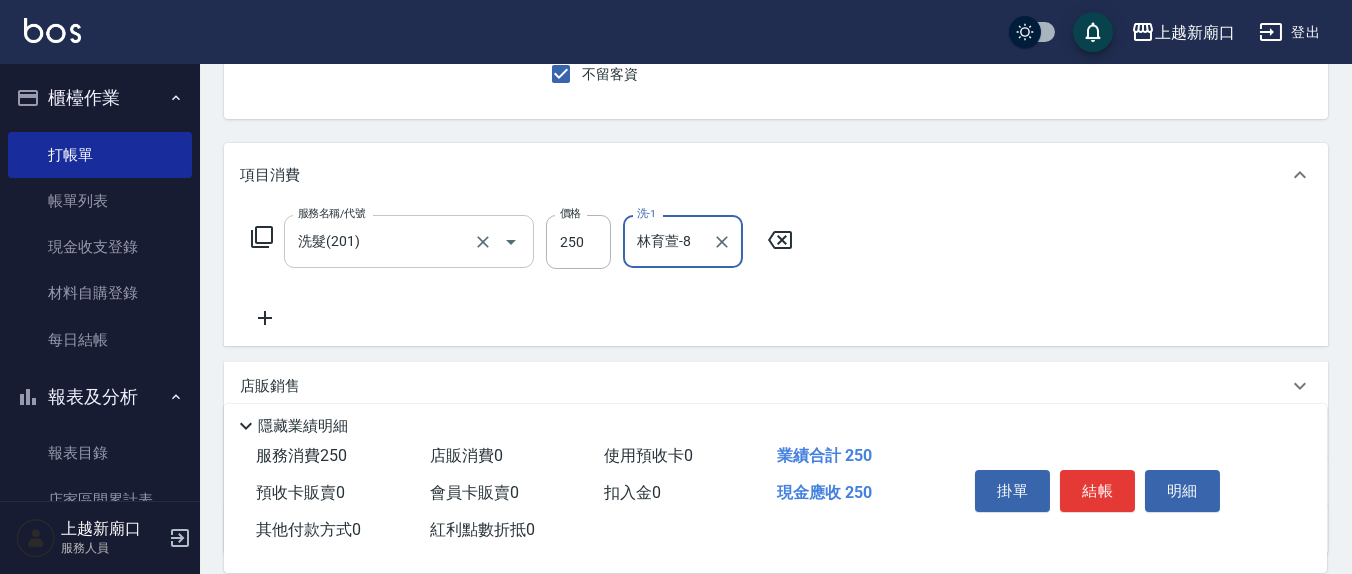 type on "林育萱-8" 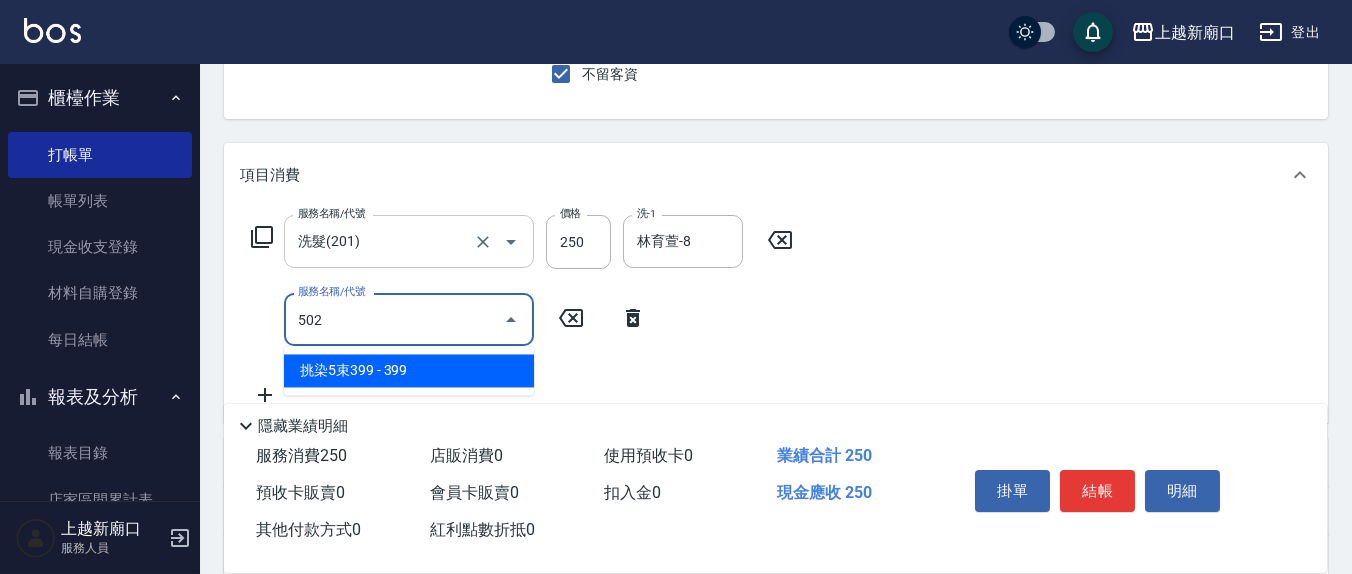 type on "挑染5束399(502)" 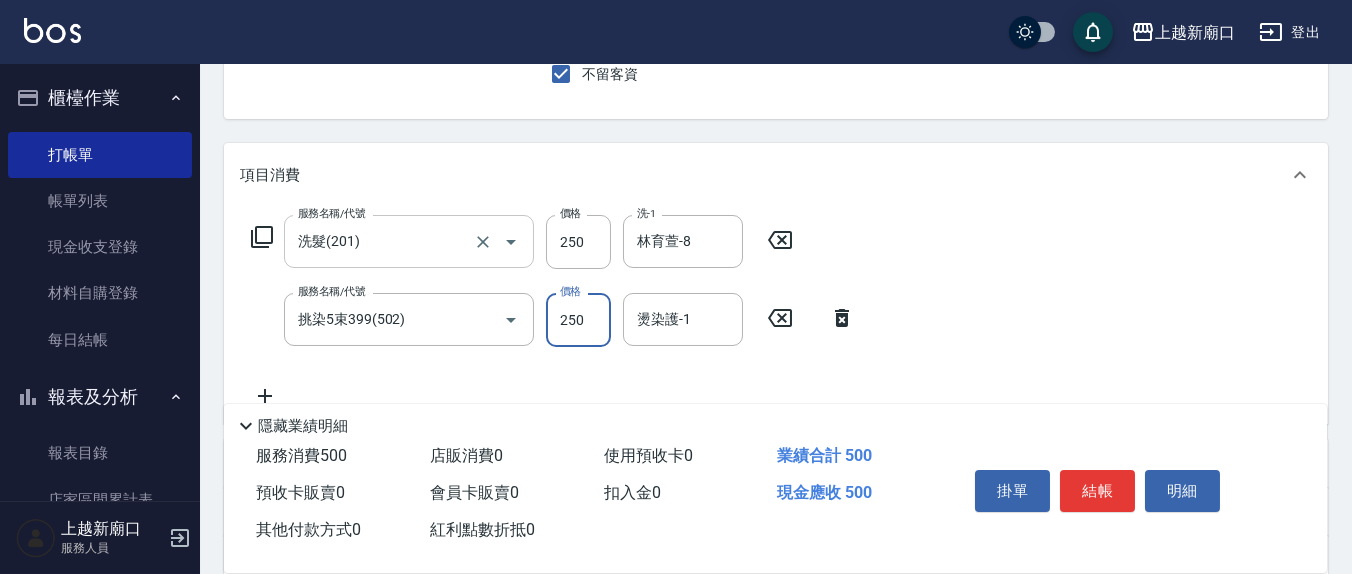 type on "250" 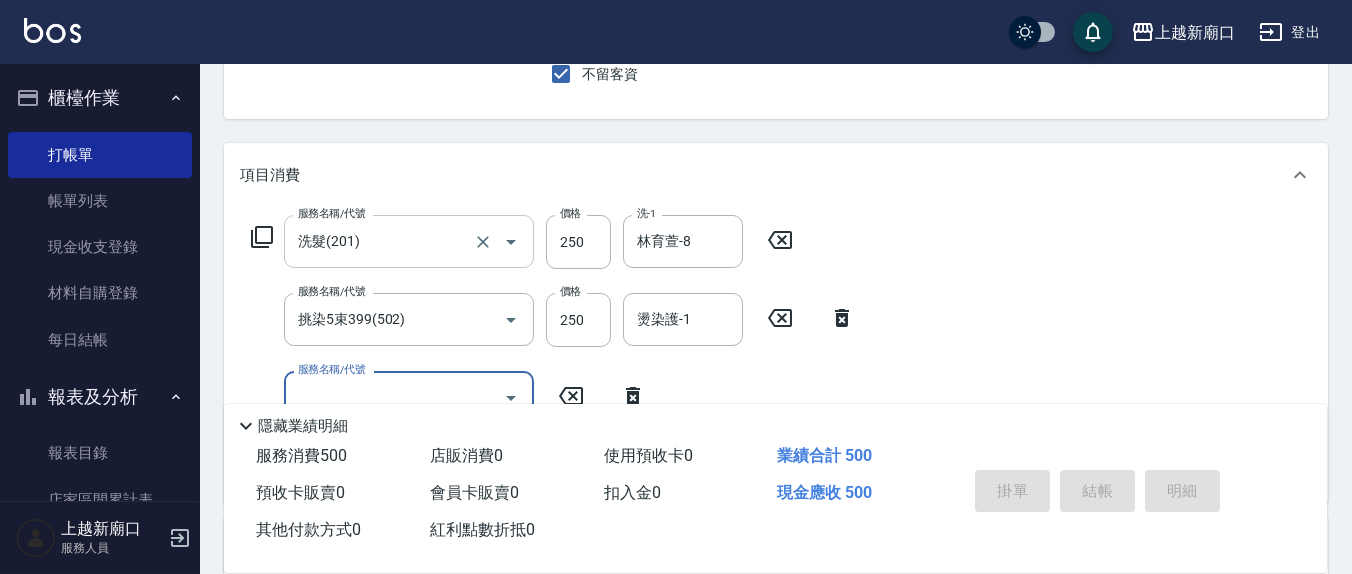 type 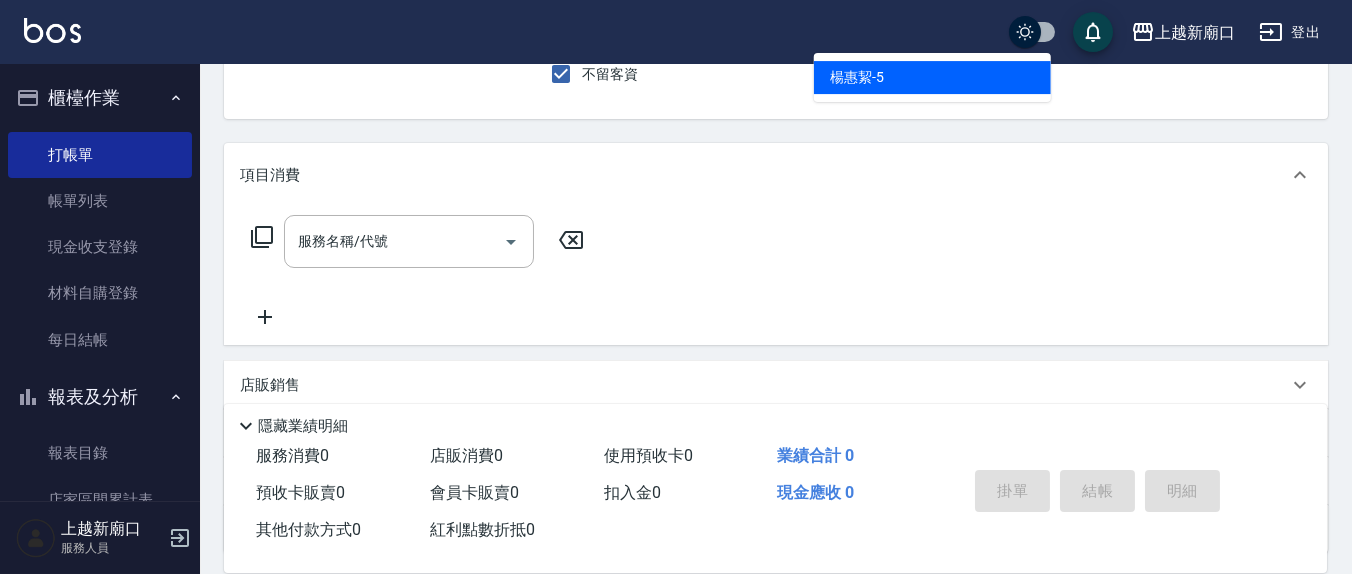 type on "楊惠絜-5" 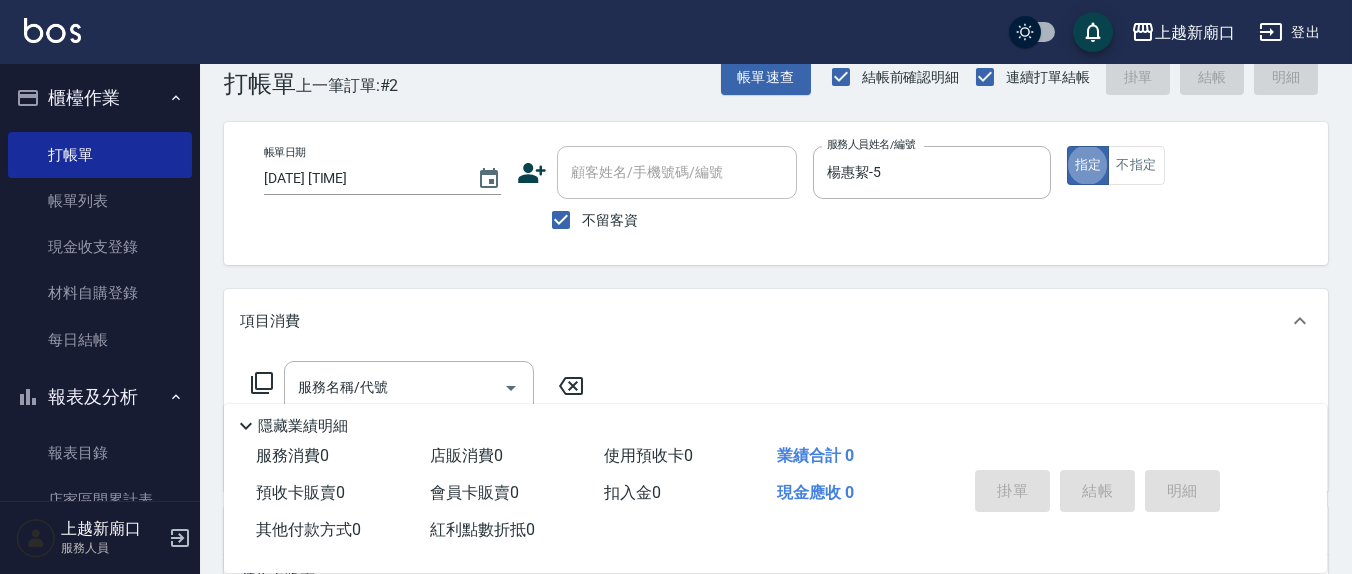 scroll, scrollTop: 0, scrollLeft: 0, axis: both 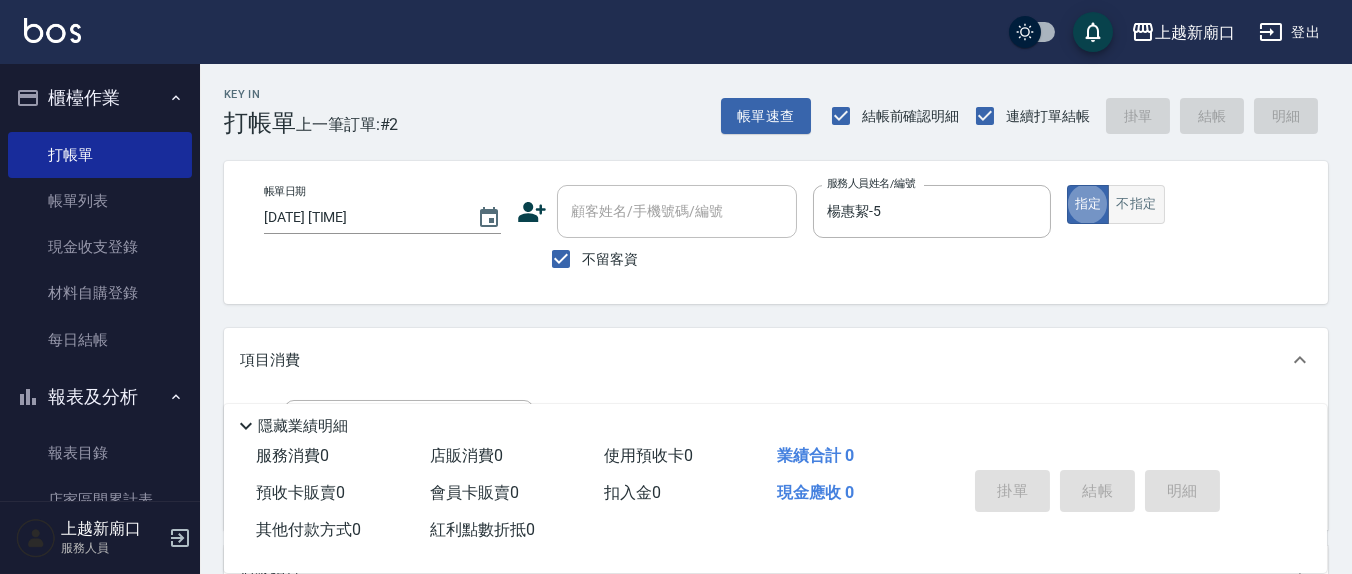 click on "不指定" at bounding box center [1136, 204] 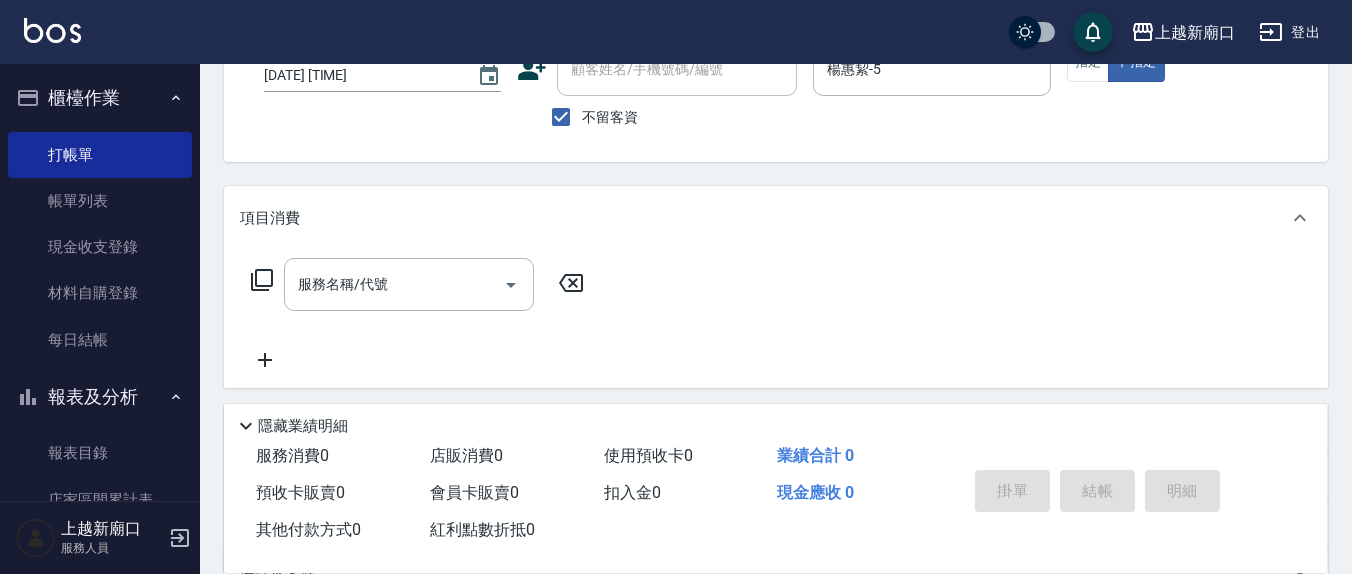 scroll, scrollTop: 208, scrollLeft: 0, axis: vertical 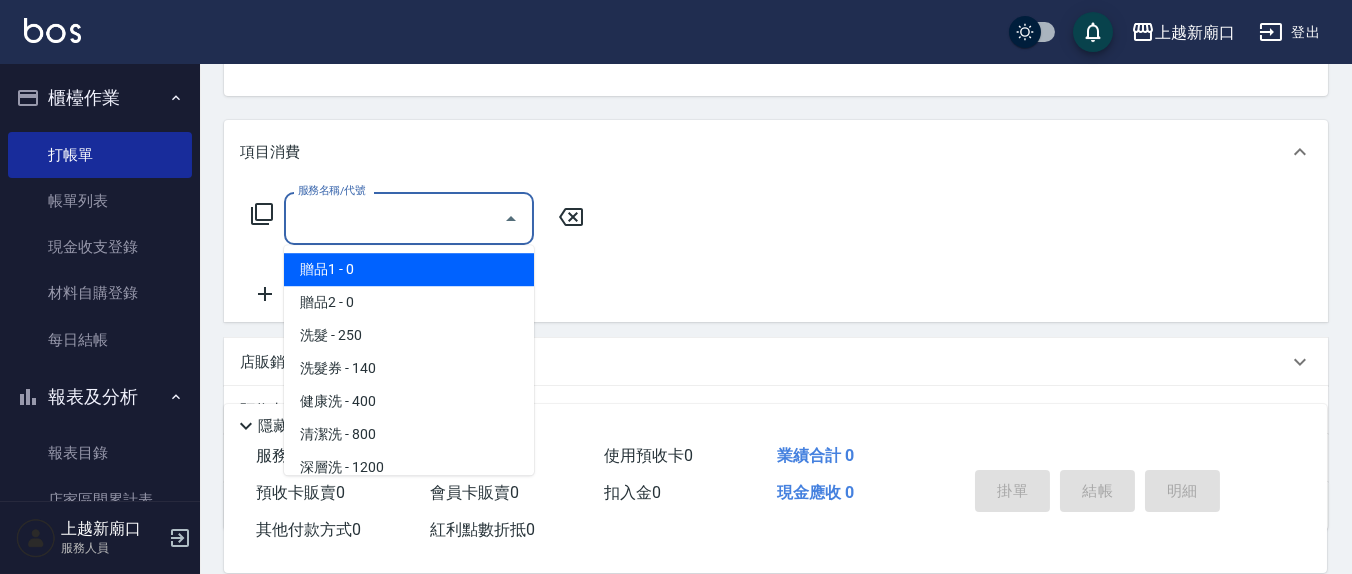click on "服務名稱/代號" at bounding box center [394, 218] 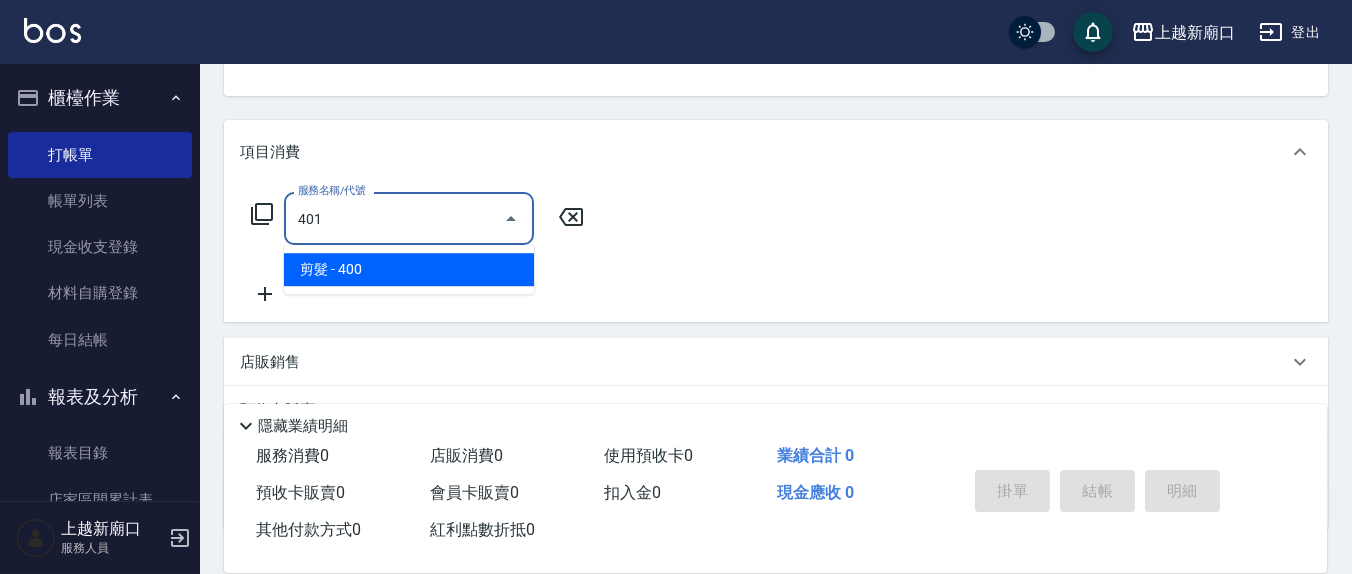 type on "剪髮(401)" 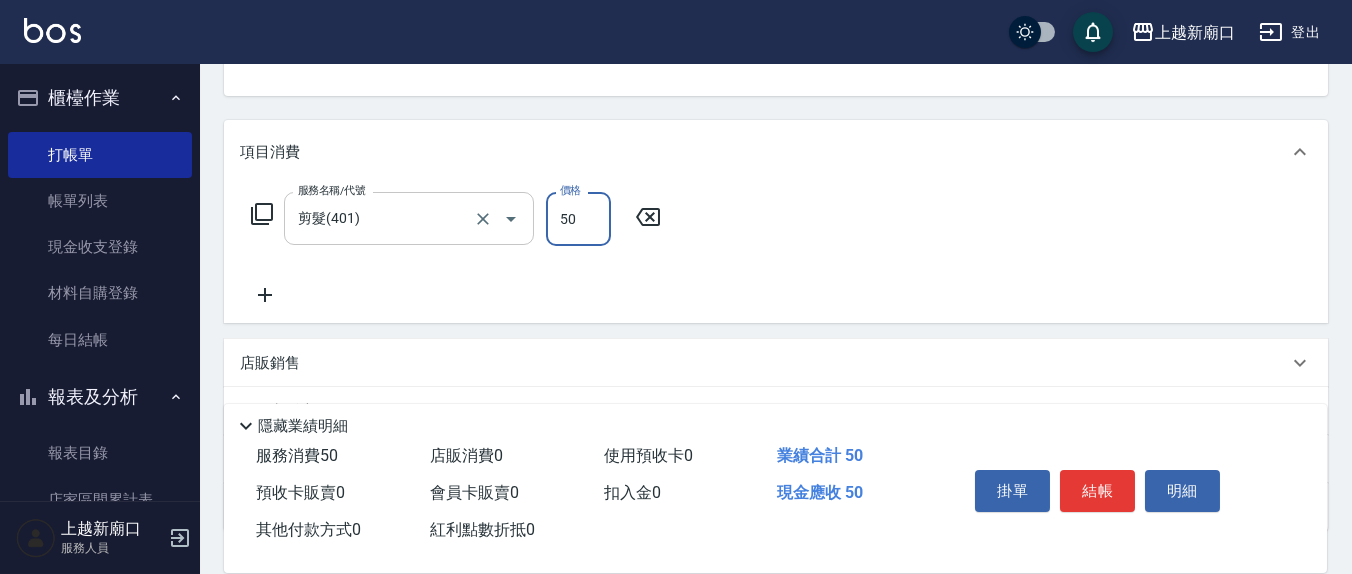 type on "50" 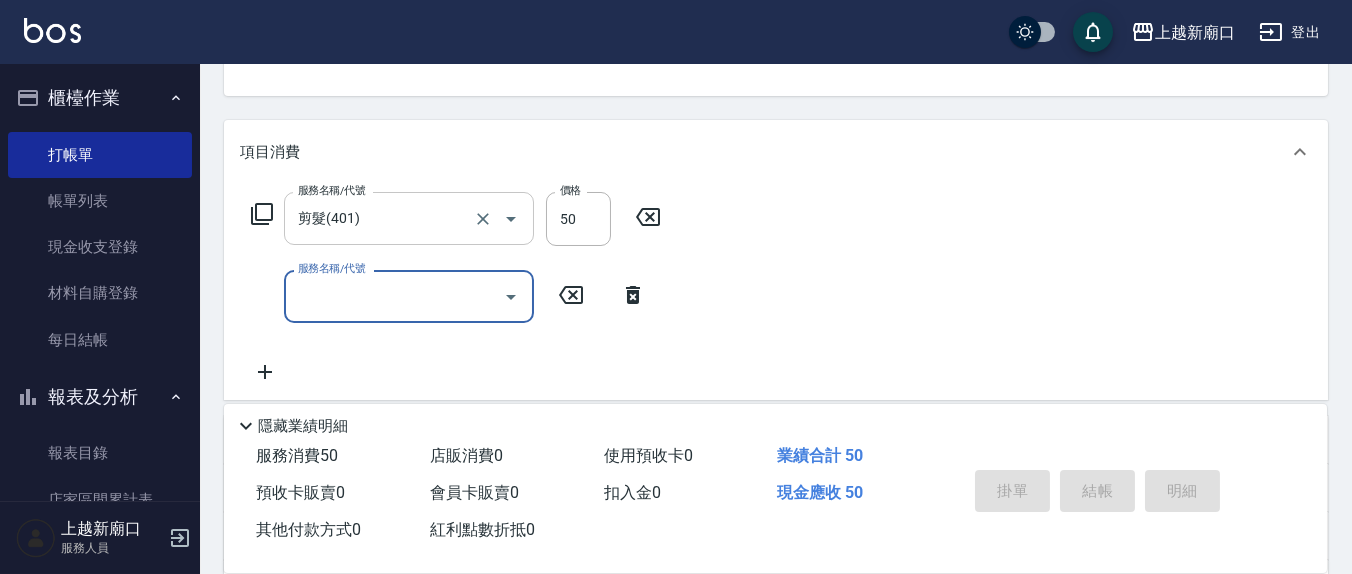 type 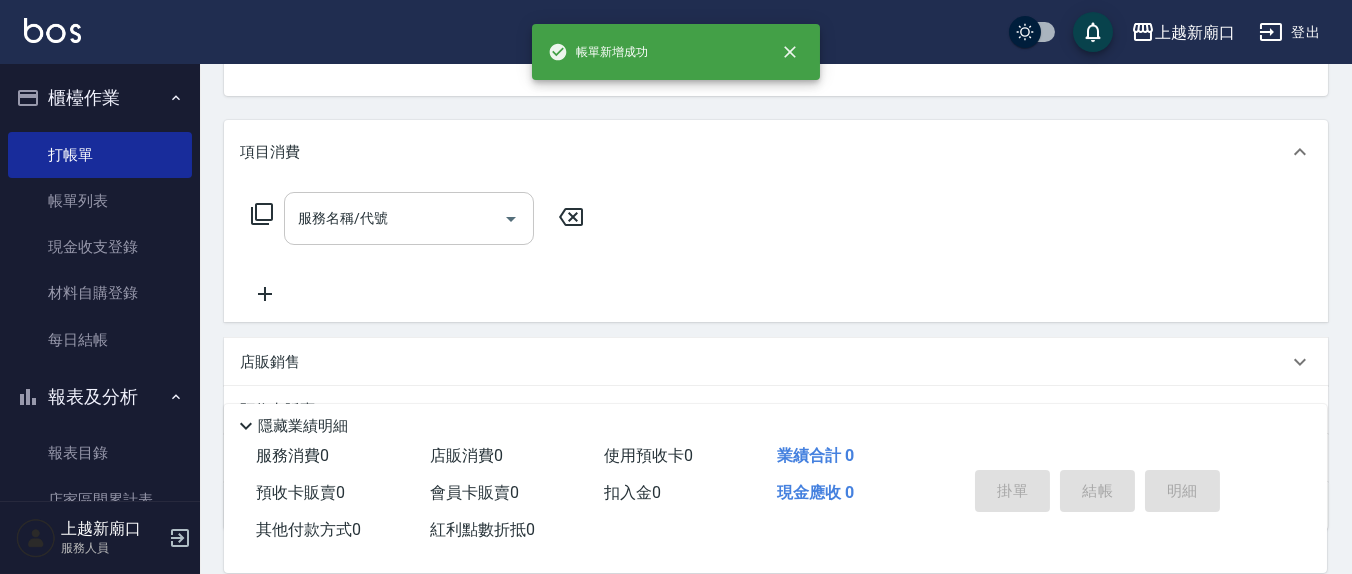 scroll, scrollTop: 193, scrollLeft: 0, axis: vertical 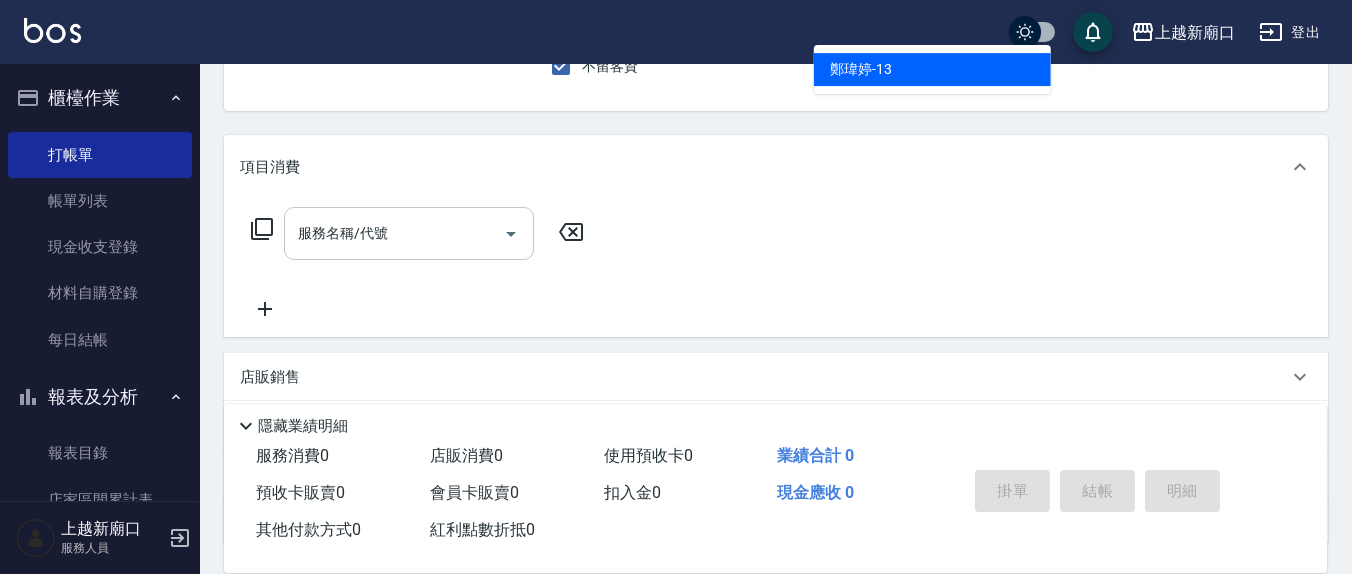 type on "鄭瑋婷-13" 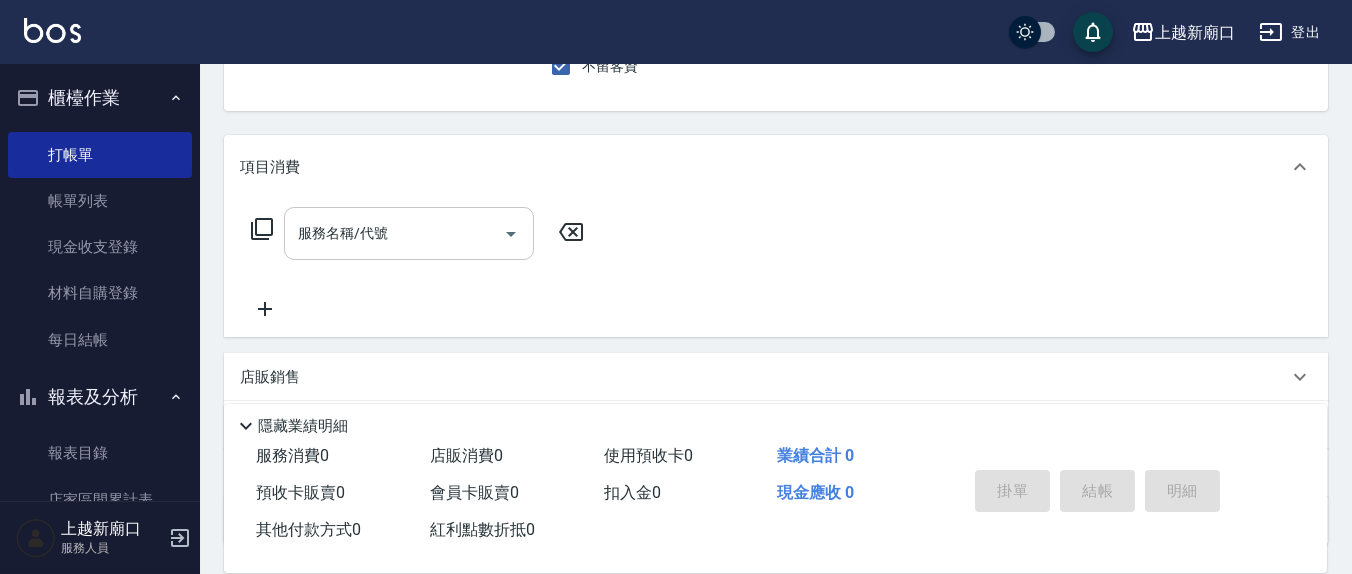 scroll, scrollTop: 185, scrollLeft: 0, axis: vertical 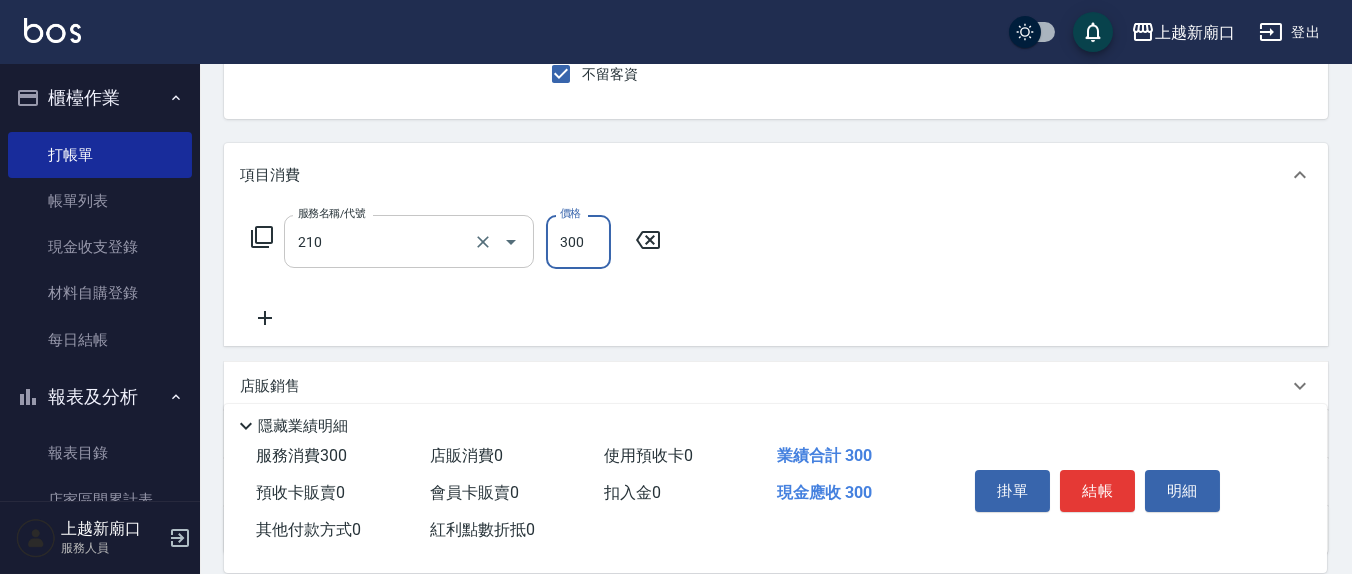 type on "歐娜洗髮精(210)" 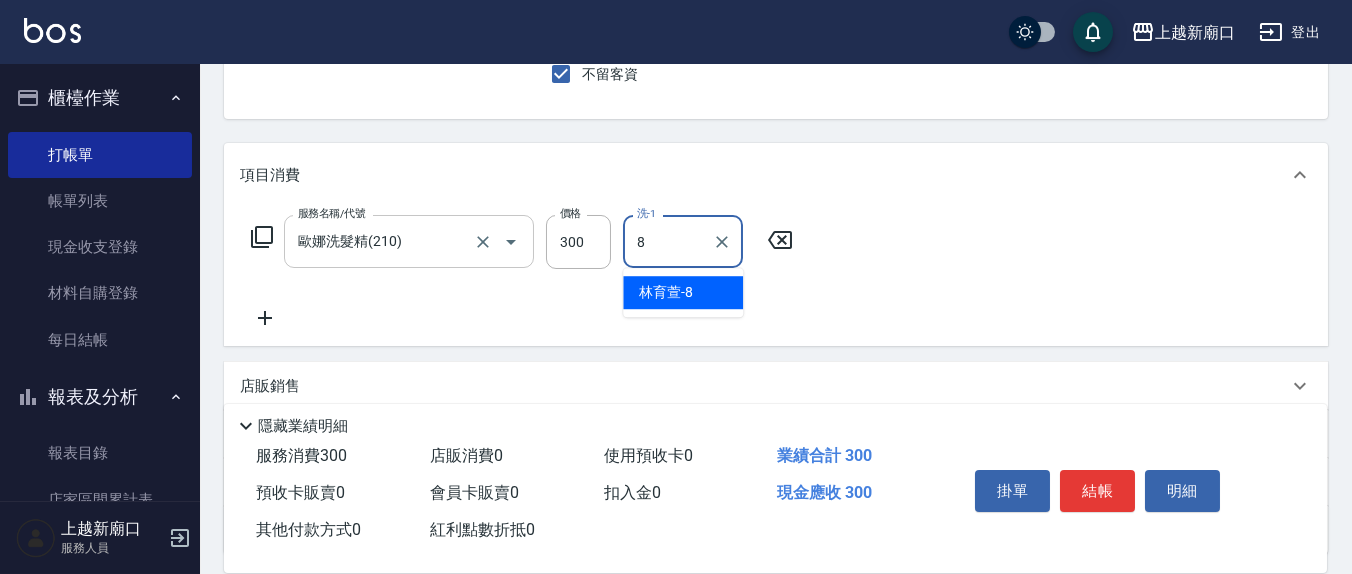 type on "林育萱-8" 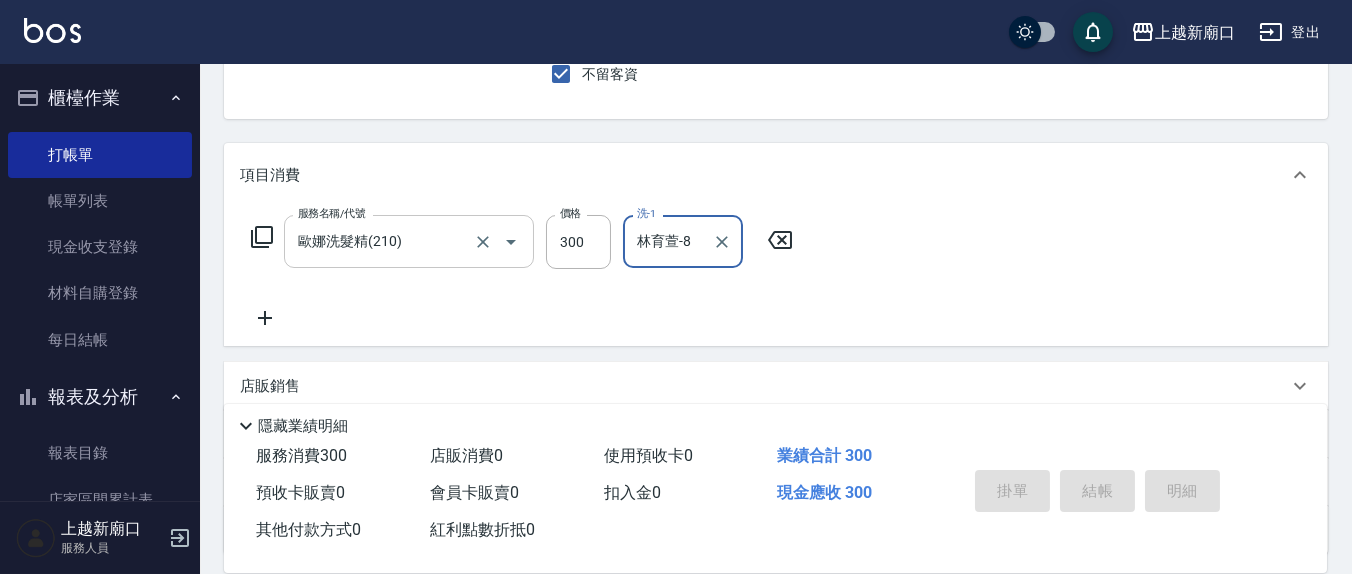 type 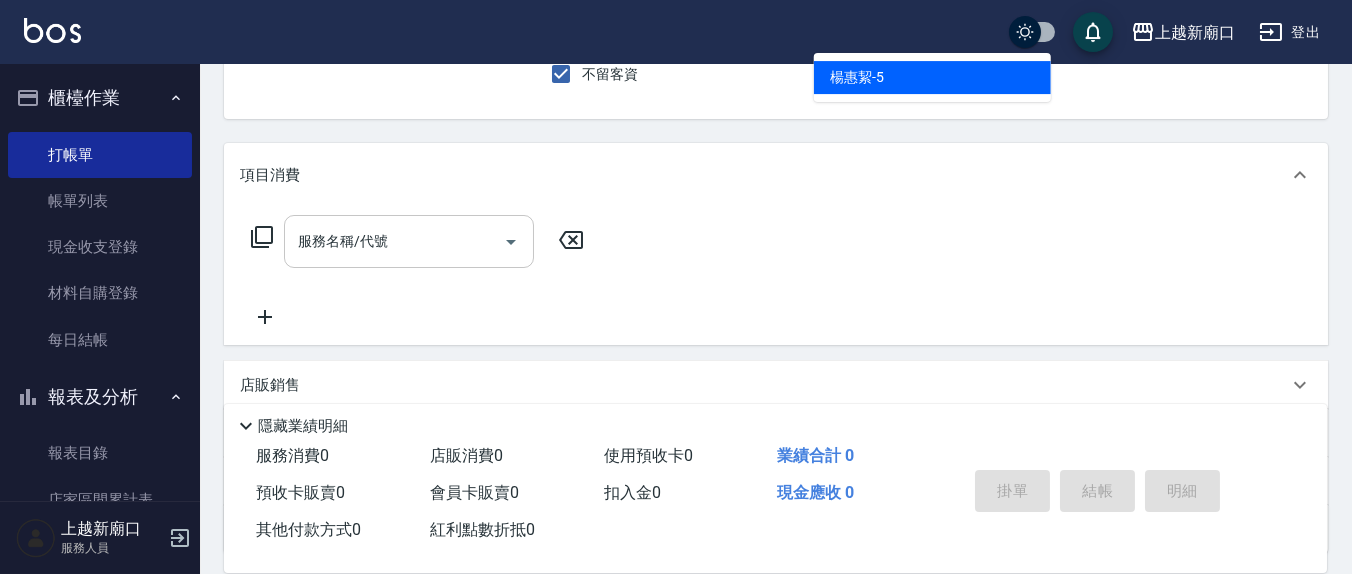 type on "楊惠絜-5" 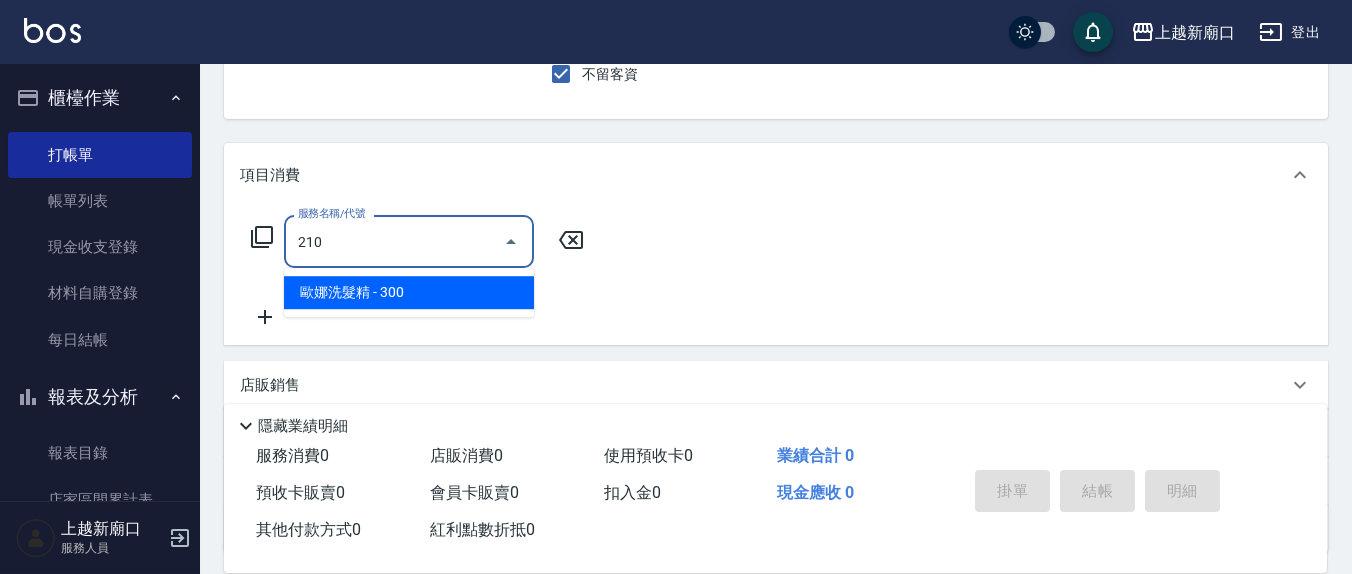 type on "歐娜洗髮精(210)" 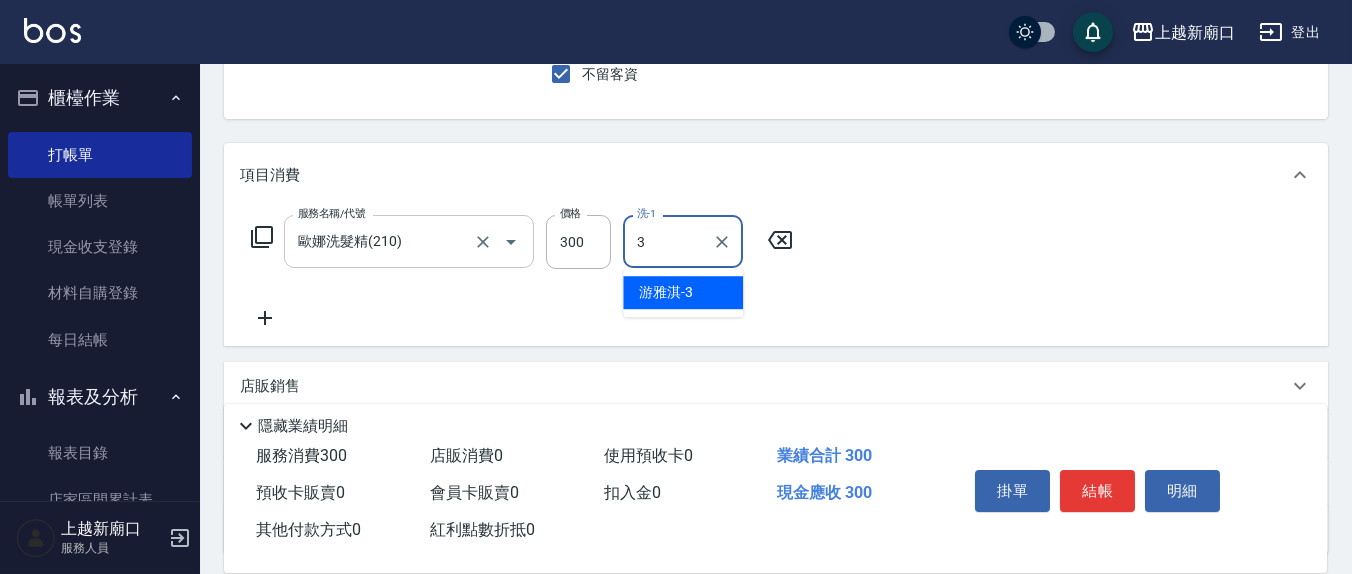 type on "游雅淇-3" 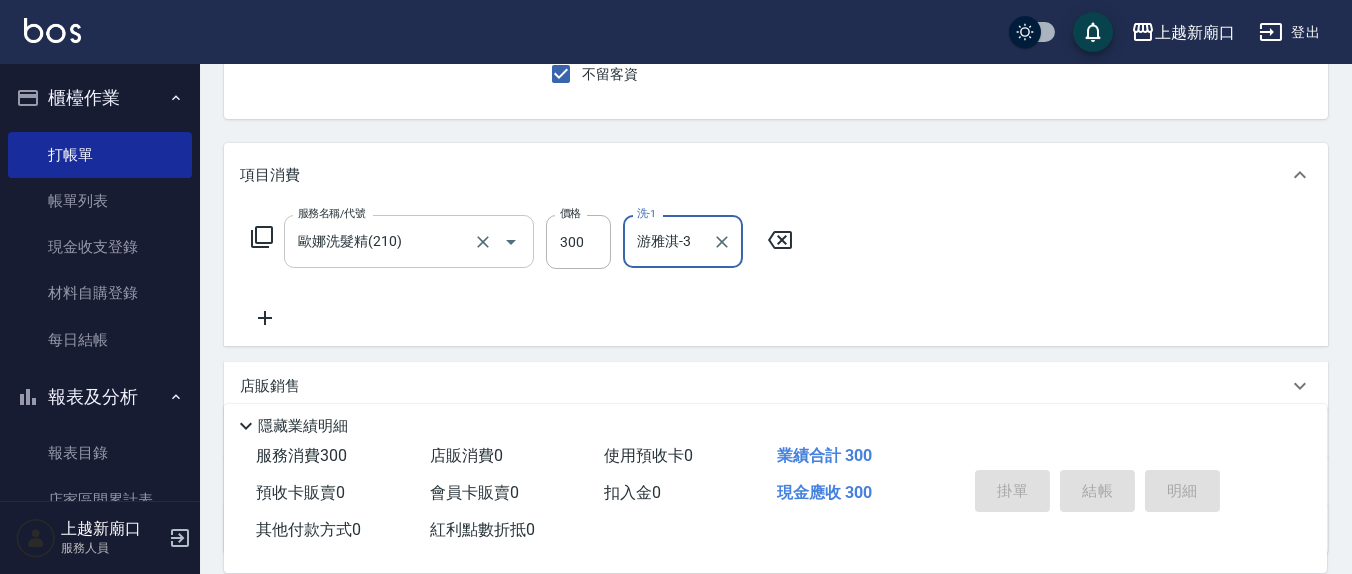 type 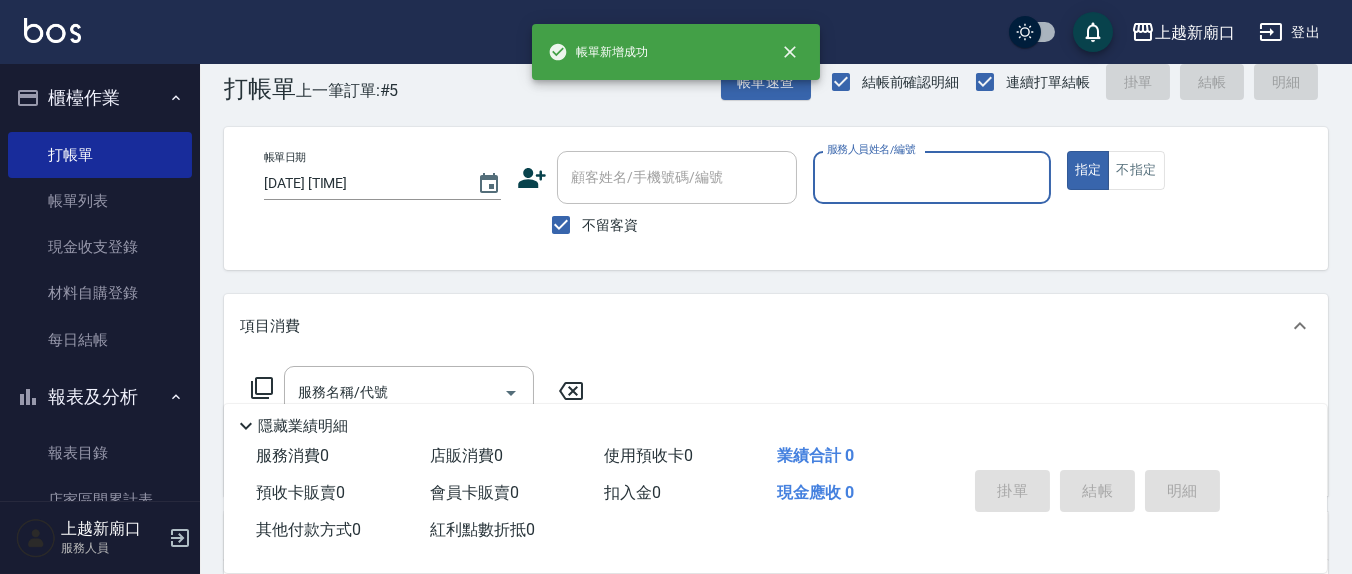 scroll, scrollTop: 0, scrollLeft: 0, axis: both 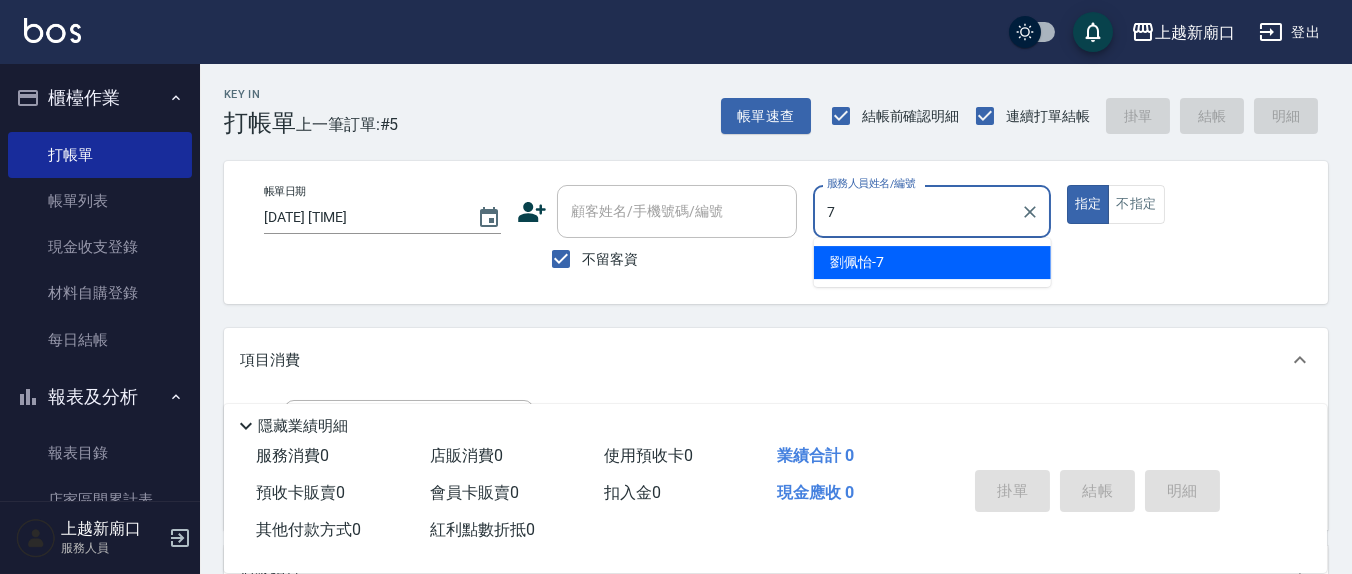 type on "劉佩怡-7" 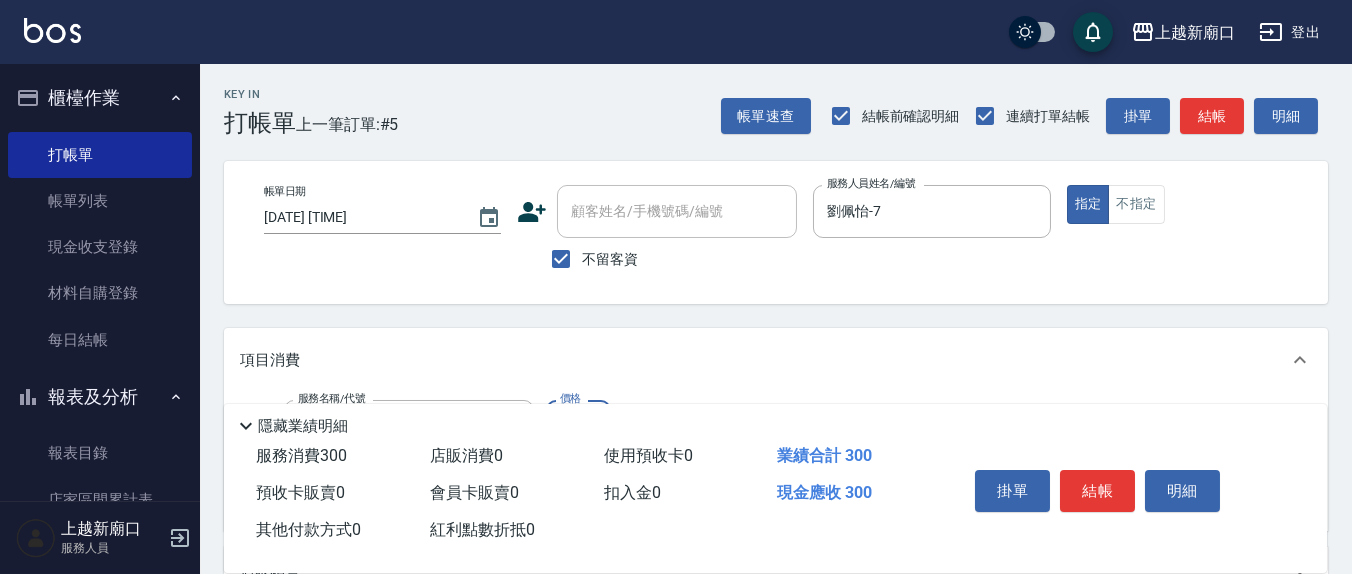 type on "歐娜洗髮精(210)" 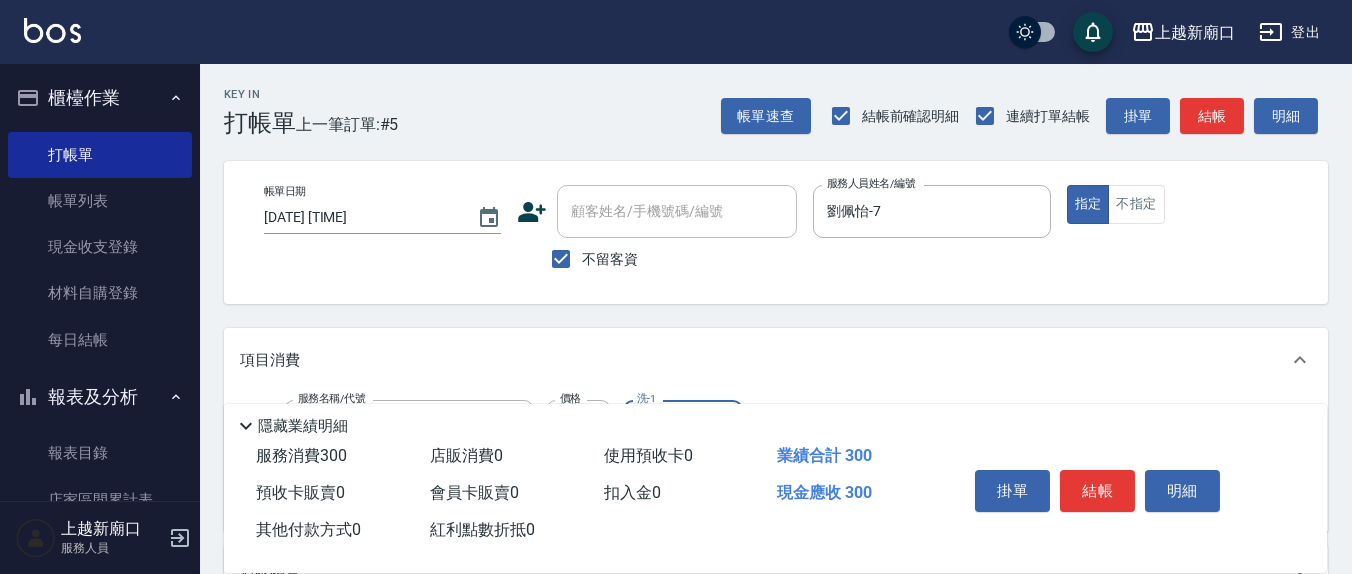 type on "韋羽蕎-21" 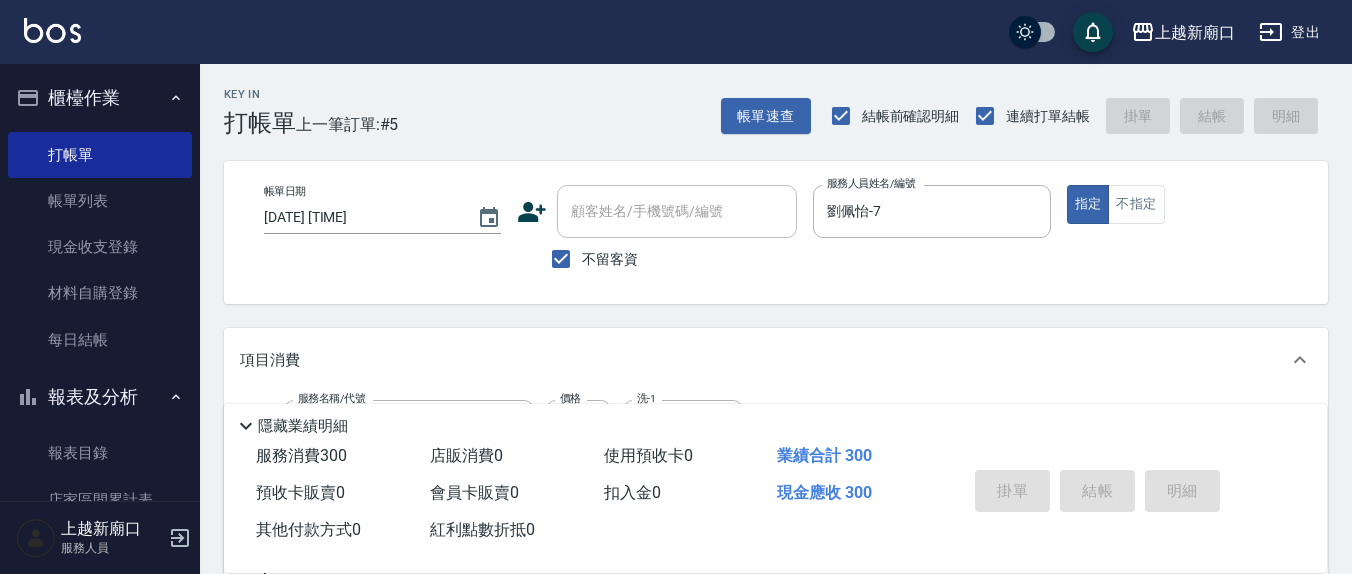 type 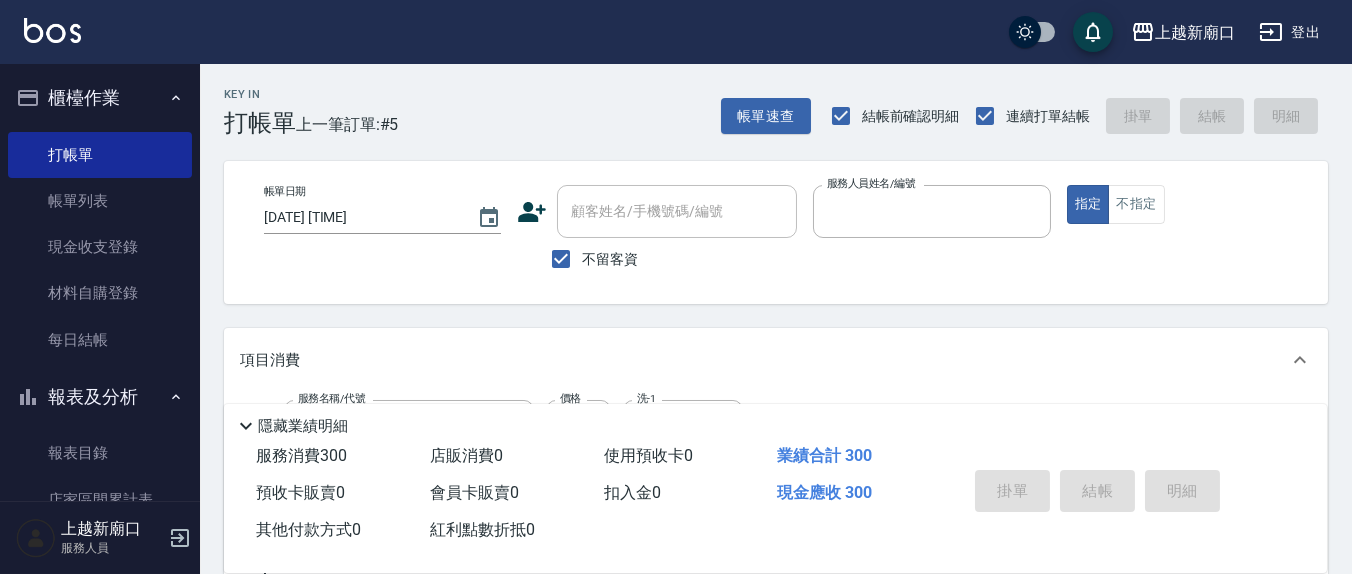 click on "指定" at bounding box center [1088, 204] 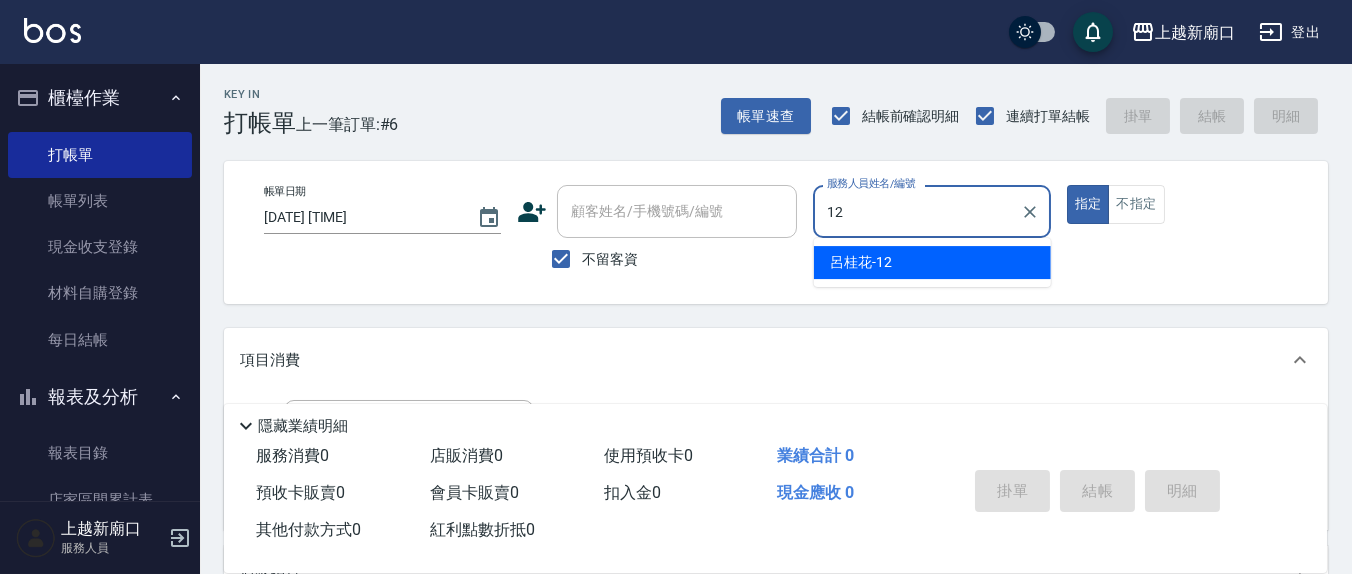 type on "呂桂花-12" 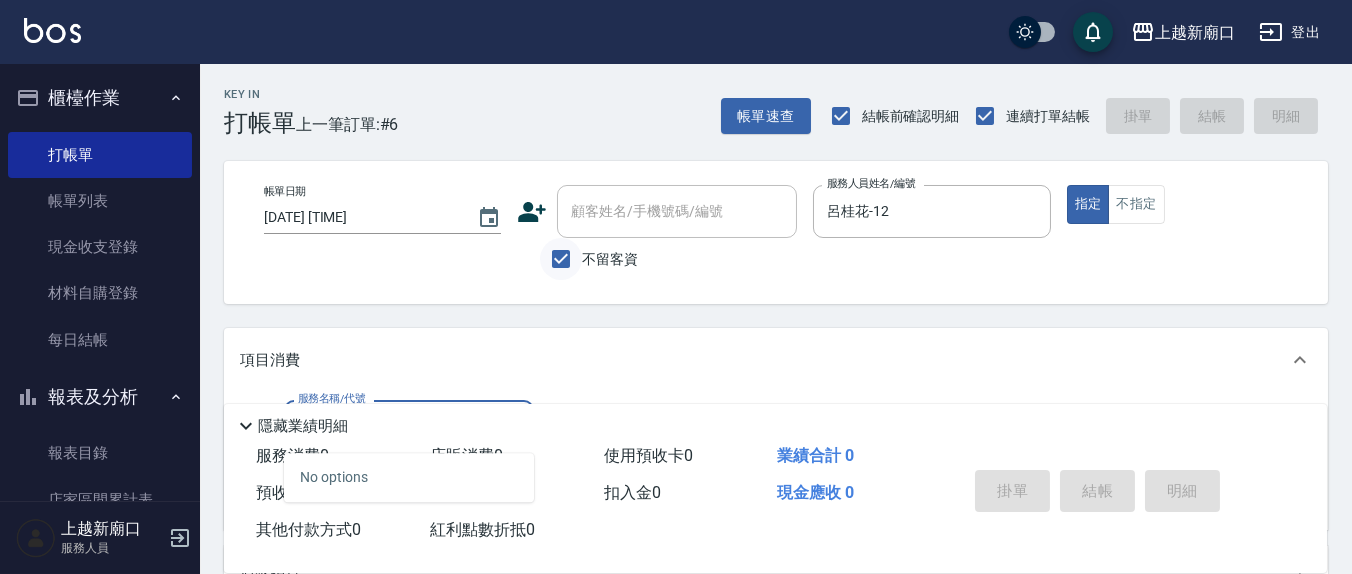 type on "[PHONE]" 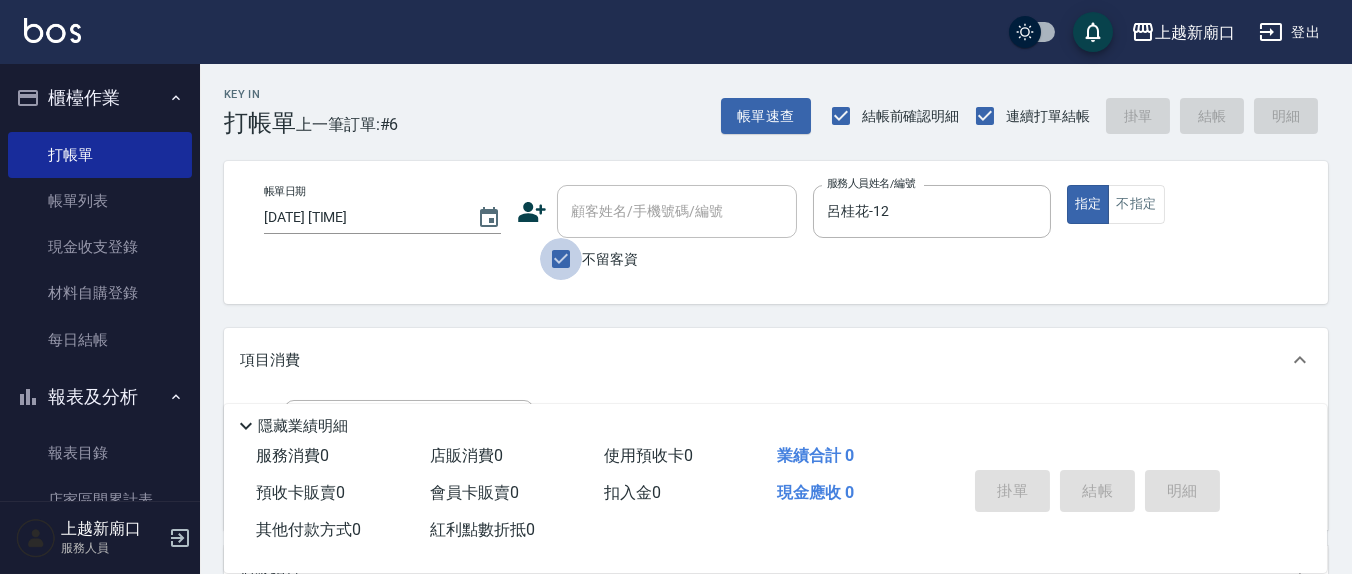 drag, startPoint x: 564, startPoint y: 264, endPoint x: 596, endPoint y: 237, distance: 41.868843 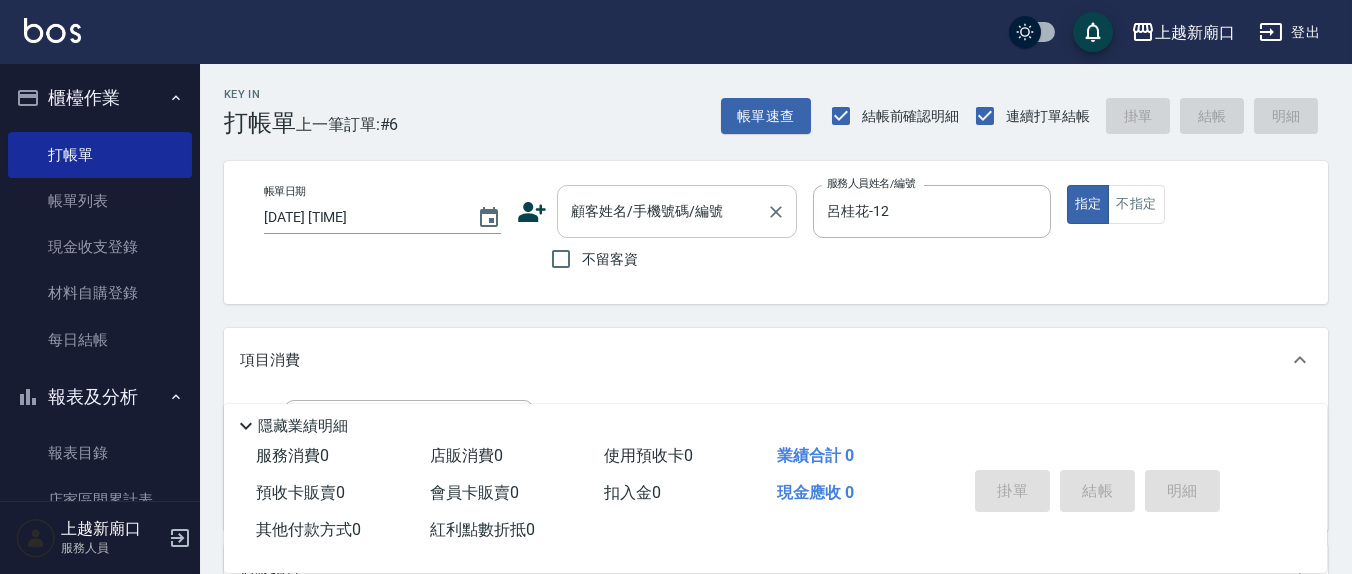 click on "顧客姓名/手機號碼/編號" at bounding box center (677, 211) 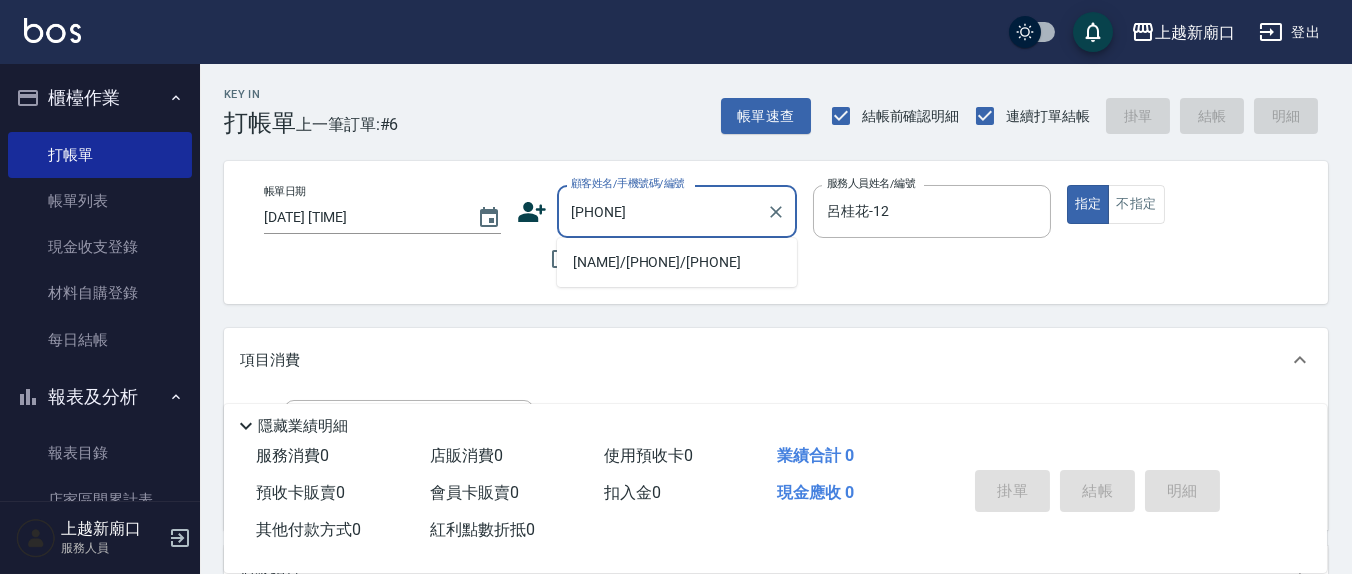 click on "[NAME]/[PHONE]/[PHONE]" at bounding box center (677, 262) 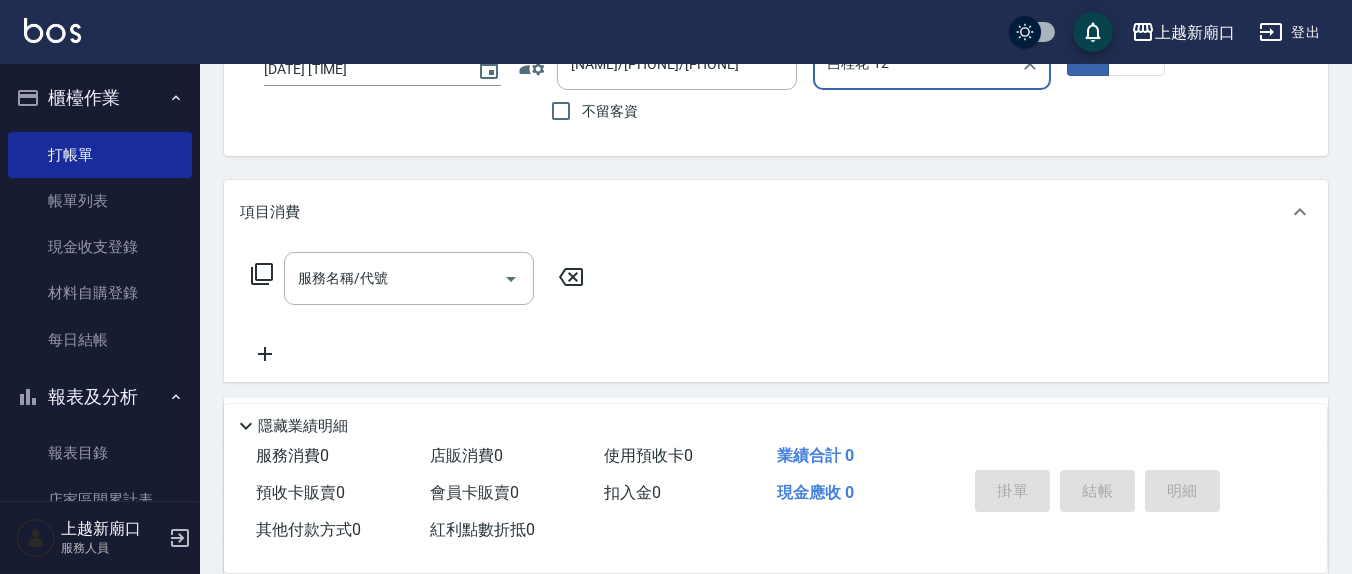scroll, scrollTop: 208, scrollLeft: 0, axis: vertical 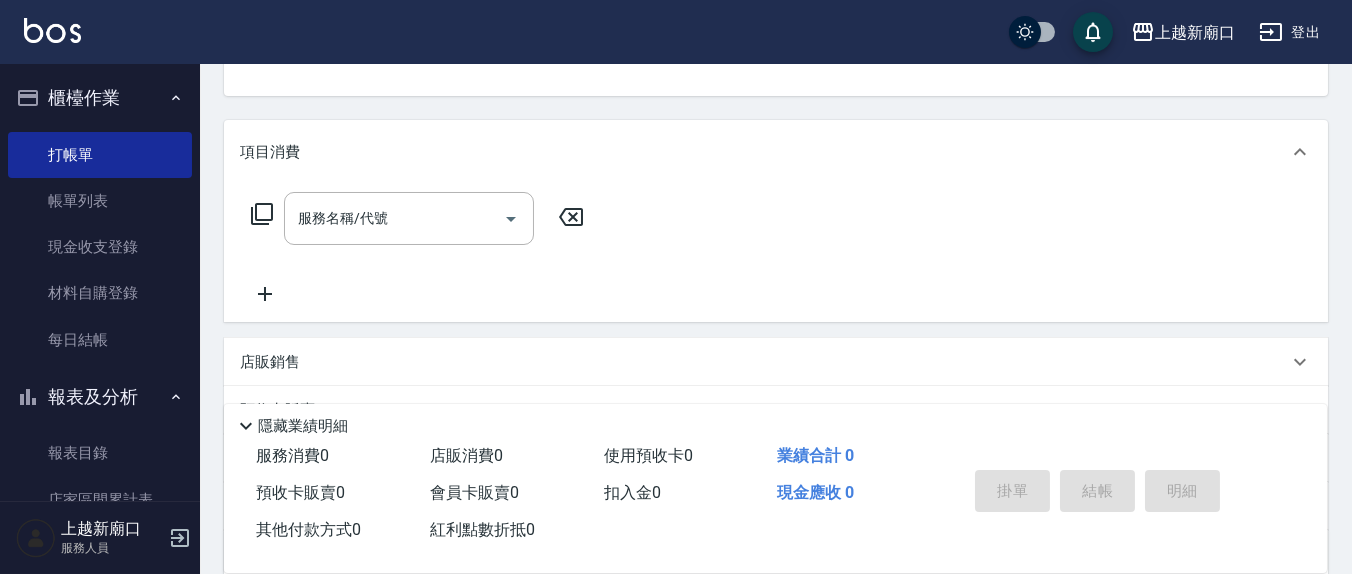 click 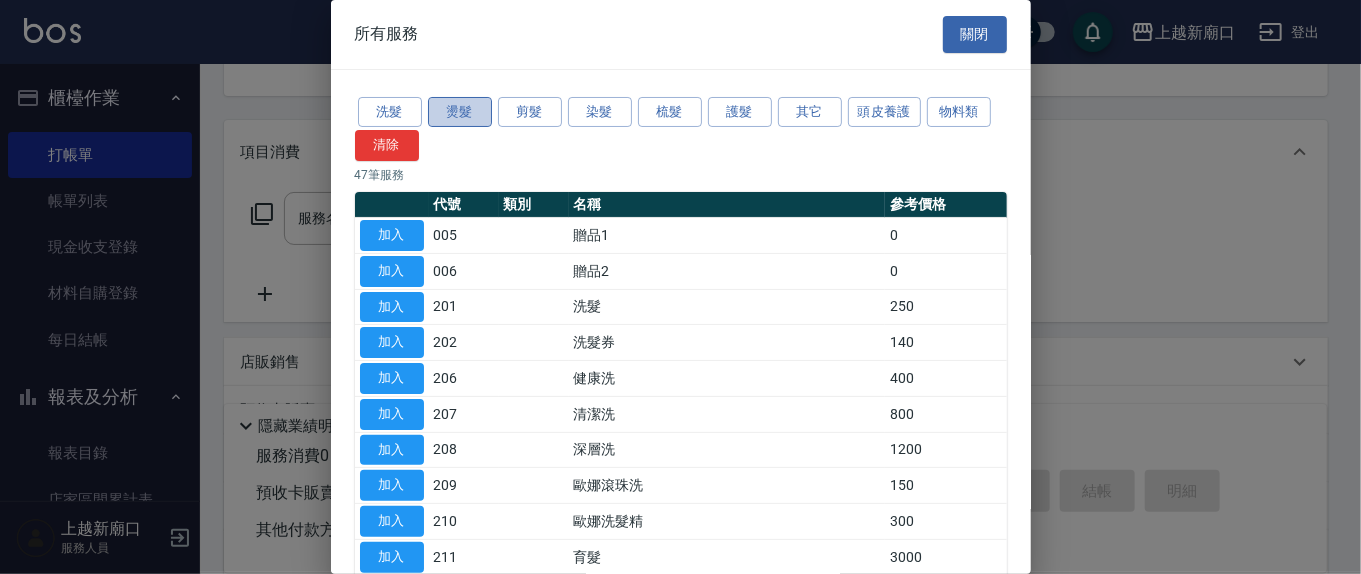 click on "燙髮" at bounding box center [460, 112] 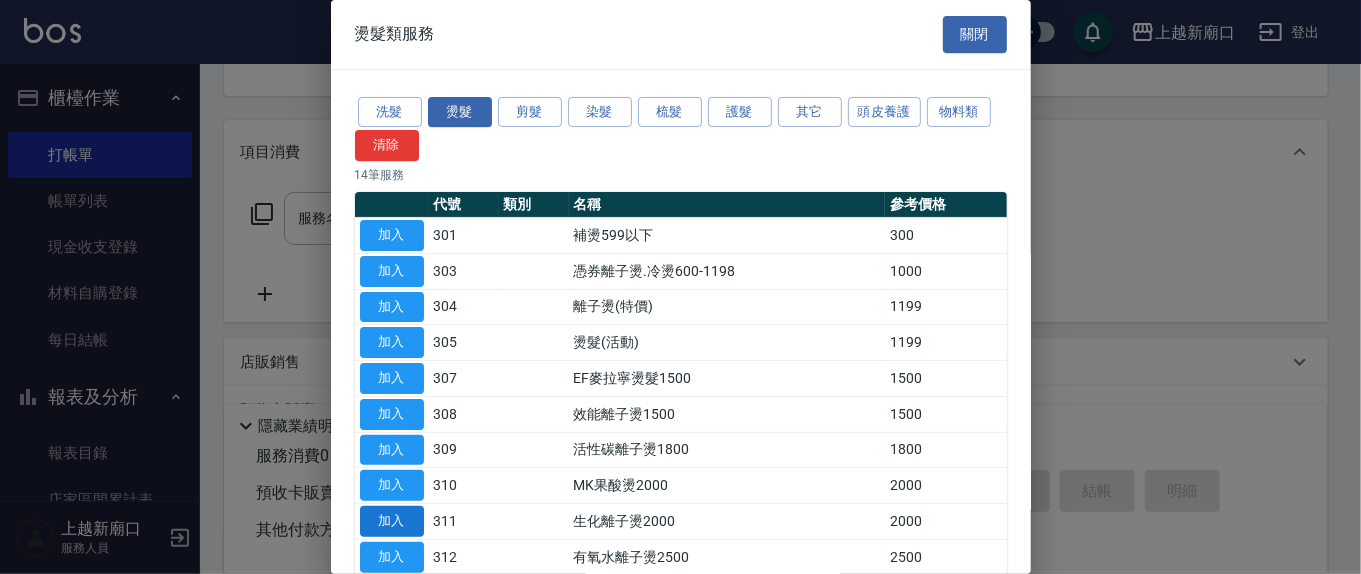 click on "加入" at bounding box center [392, 521] 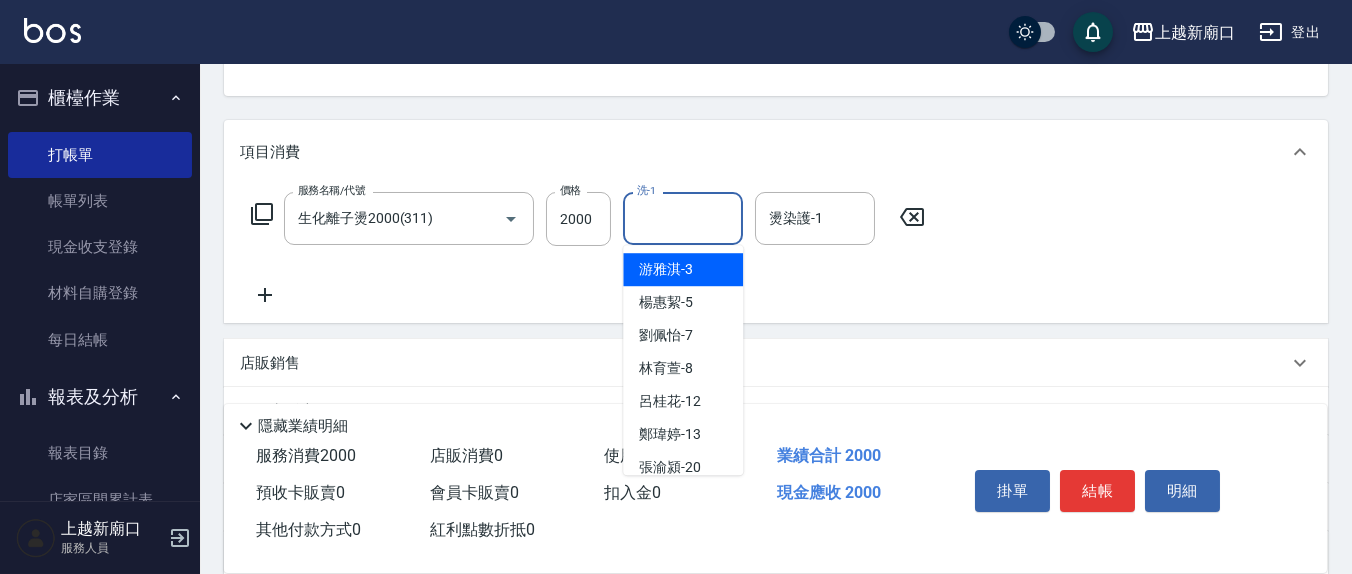 click on "洗-1" at bounding box center [683, 218] 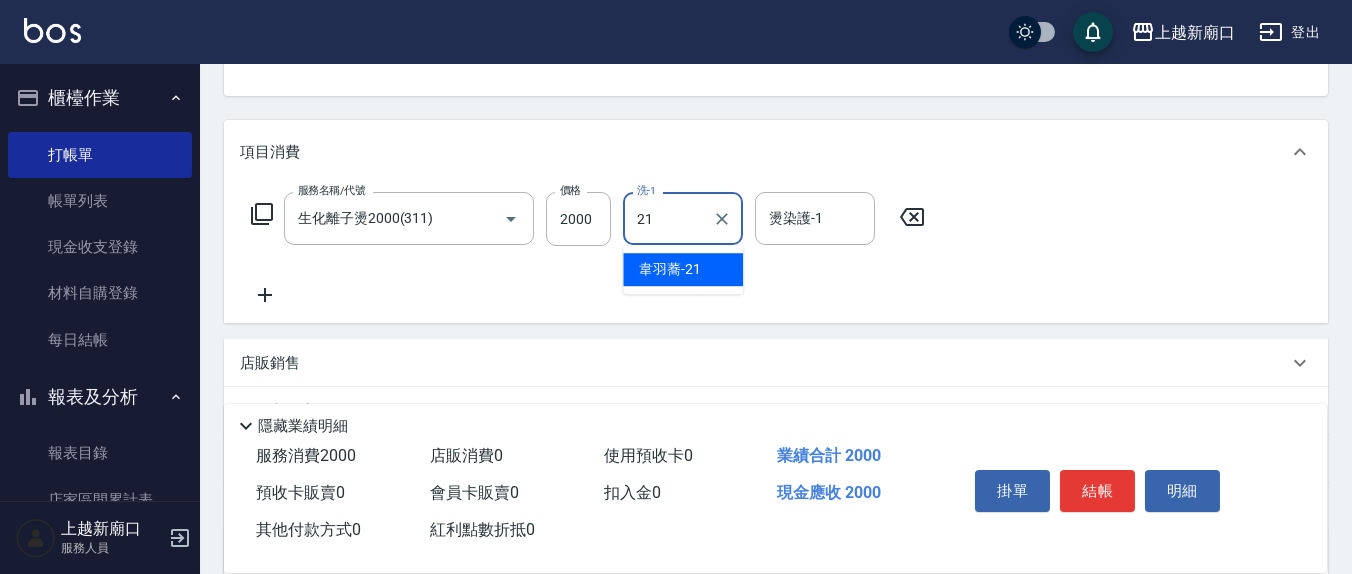 type on "韋羽蕎-21" 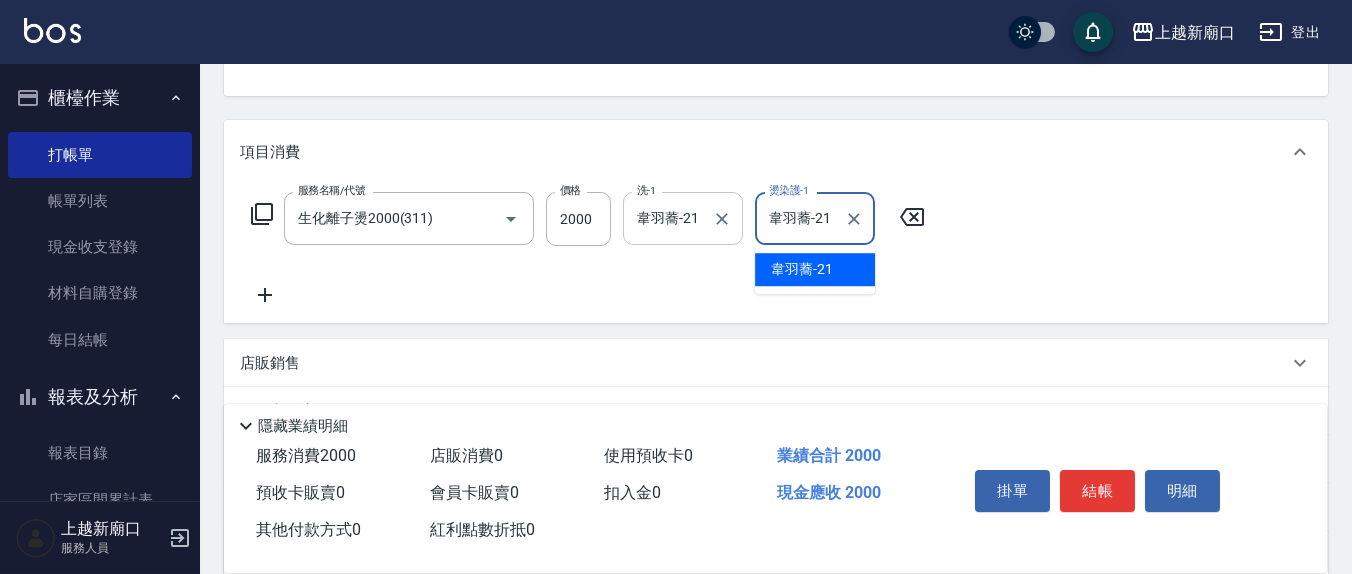 type on "韋羽蕎-21" 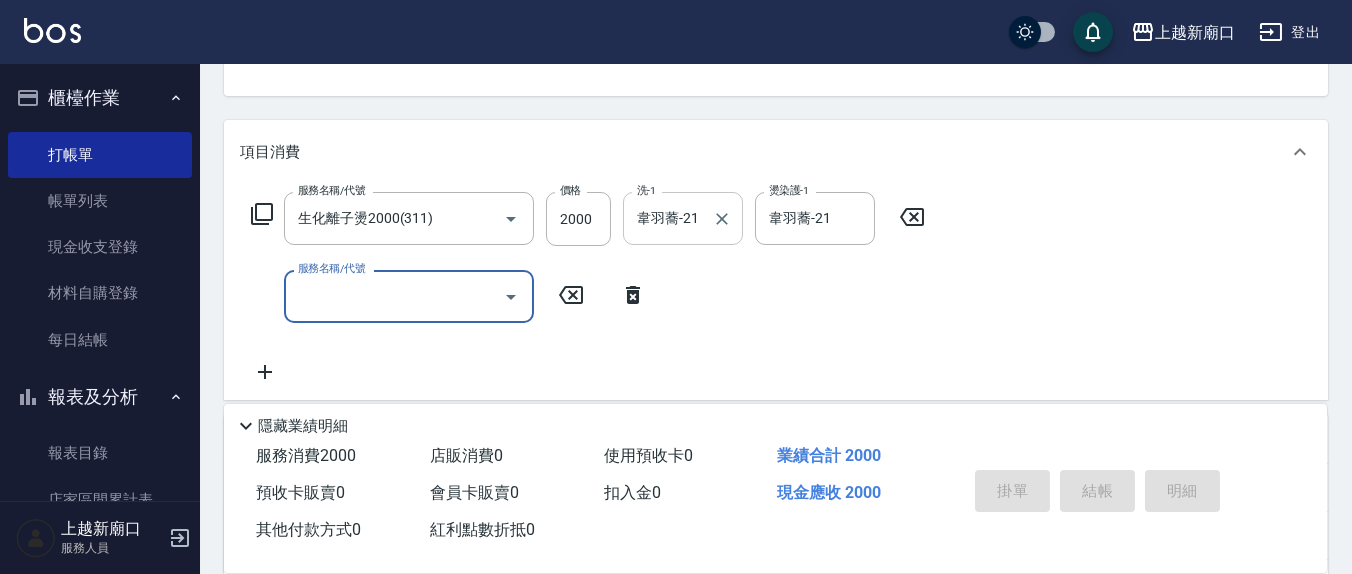 type on "[DATE] [TIME]" 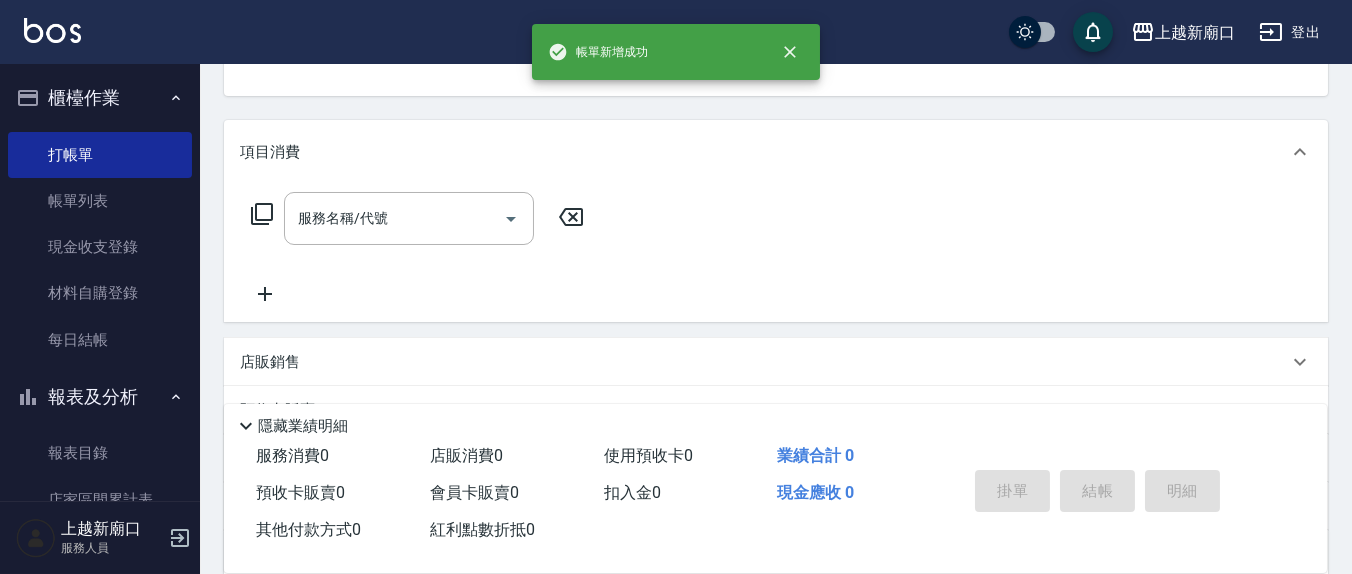 scroll, scrollTop: 193, scrollLeft: 0, axis: vertical 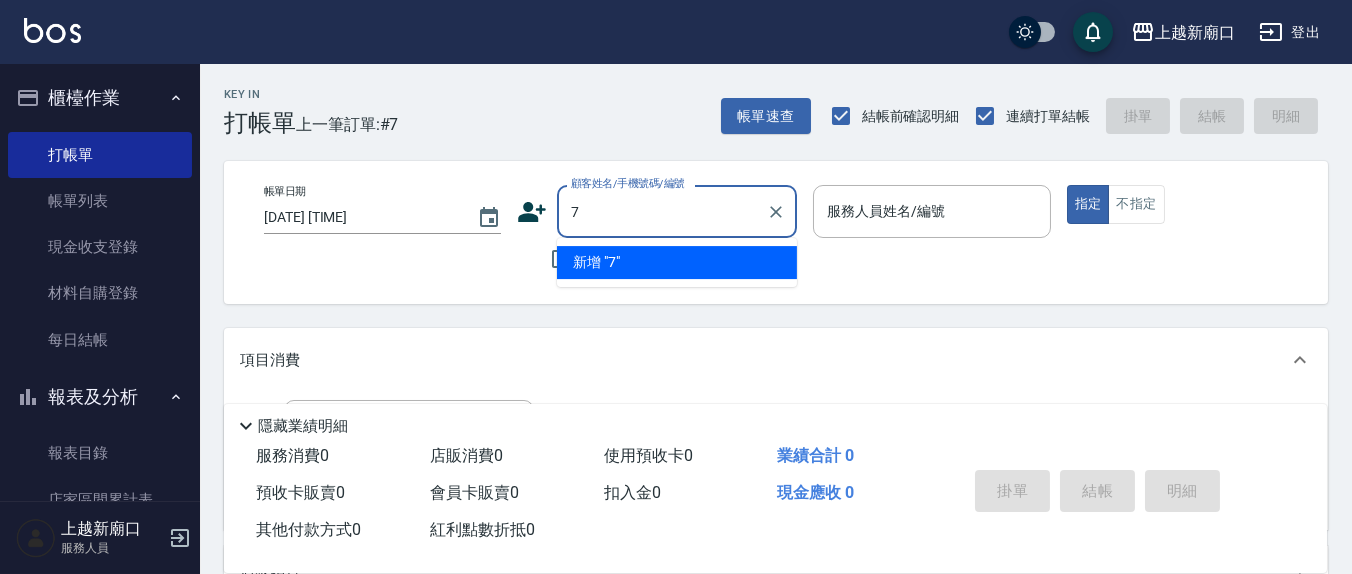 type on "7" 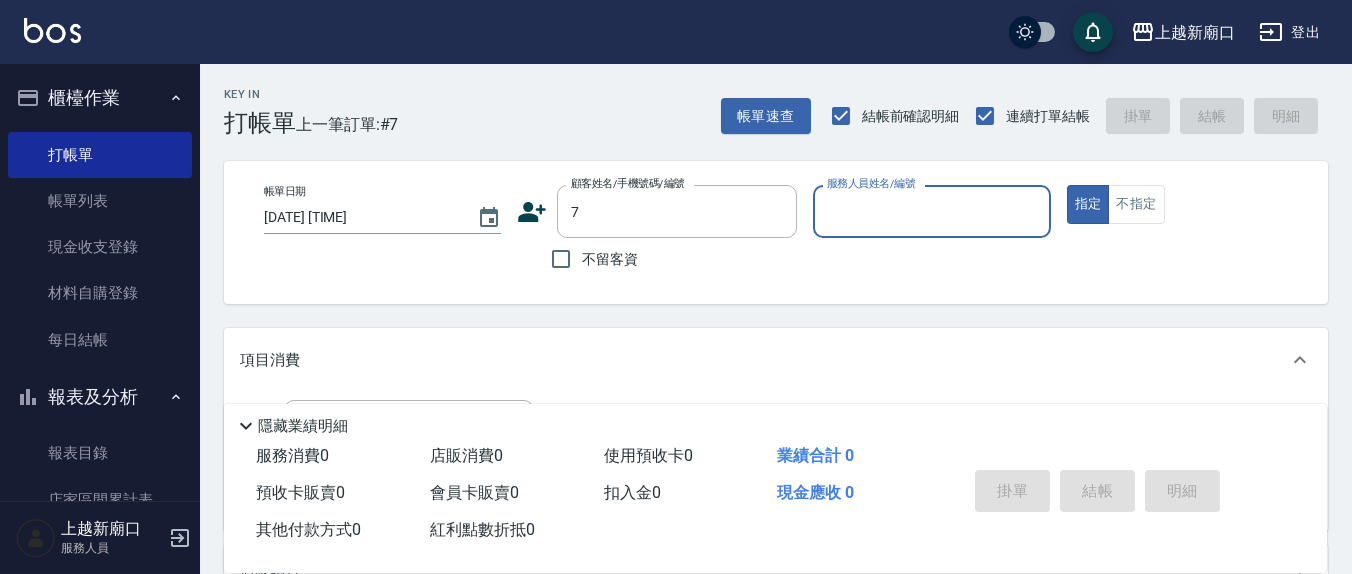 click on "指定" at bounding box center (1088, 204) 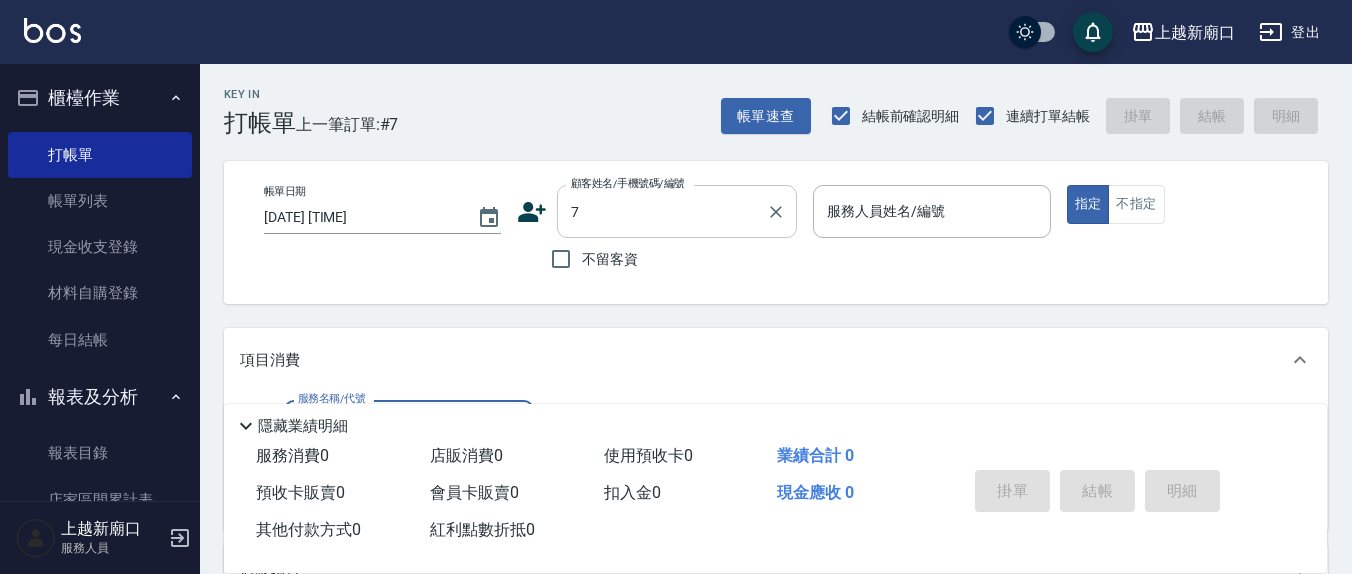 click on "7" at bounding box center [662, 211] 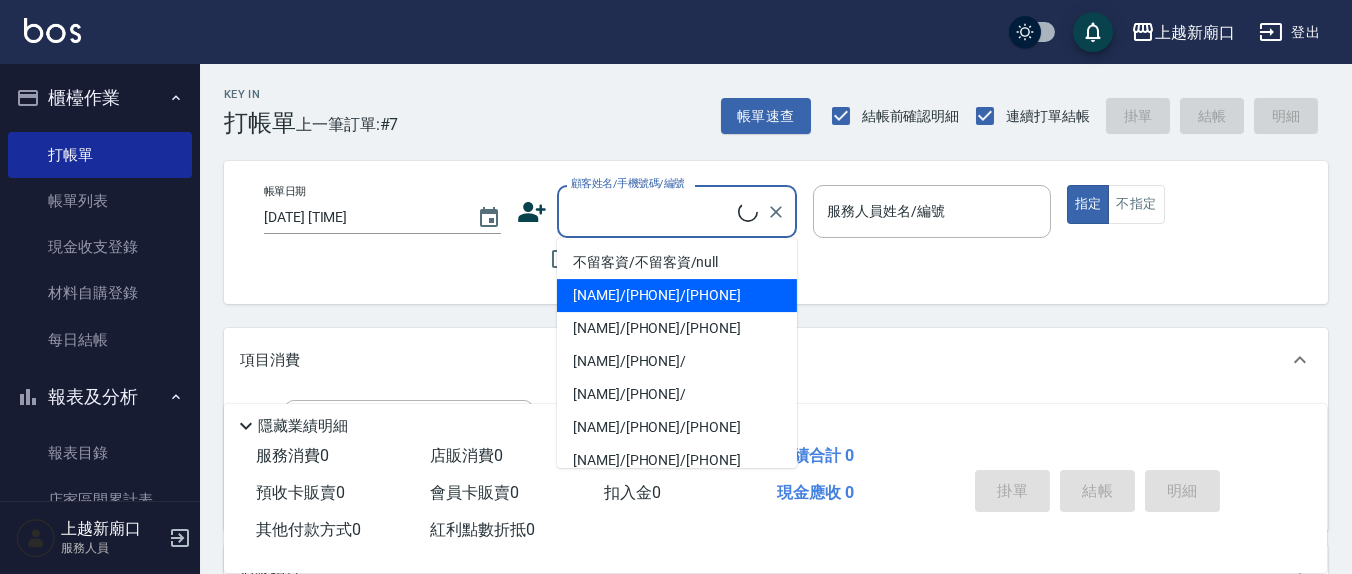type 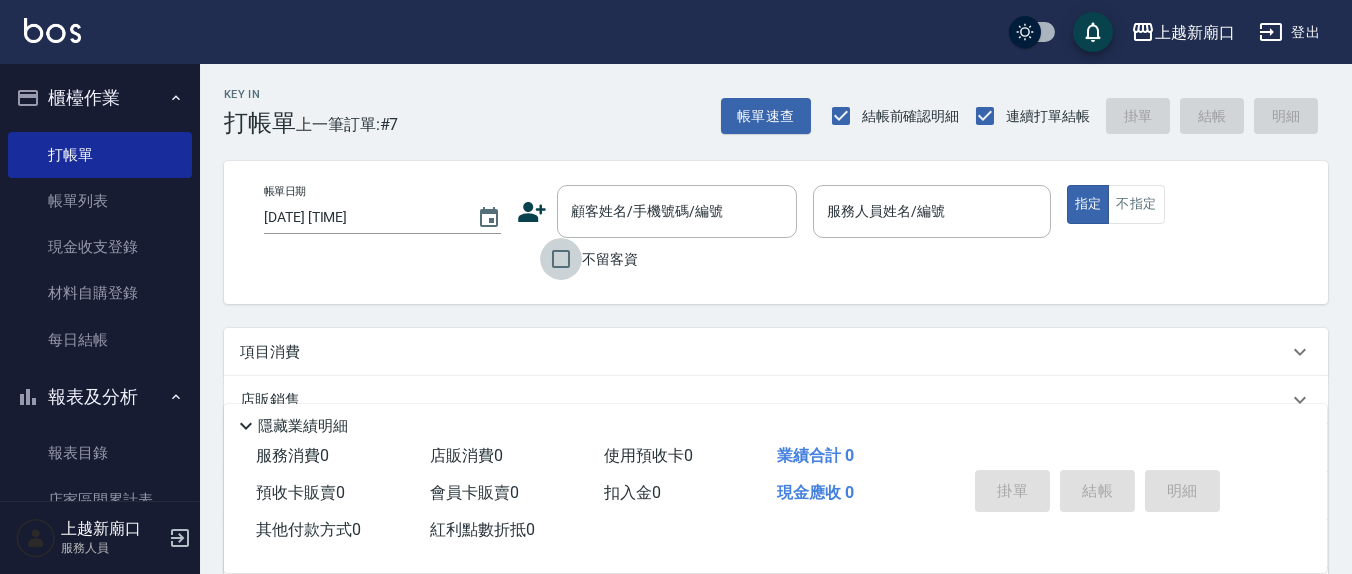 drag, startPoint x: 556, startPoint y: 264, endPoint x: 911, endPoint y: 264, distance: 355 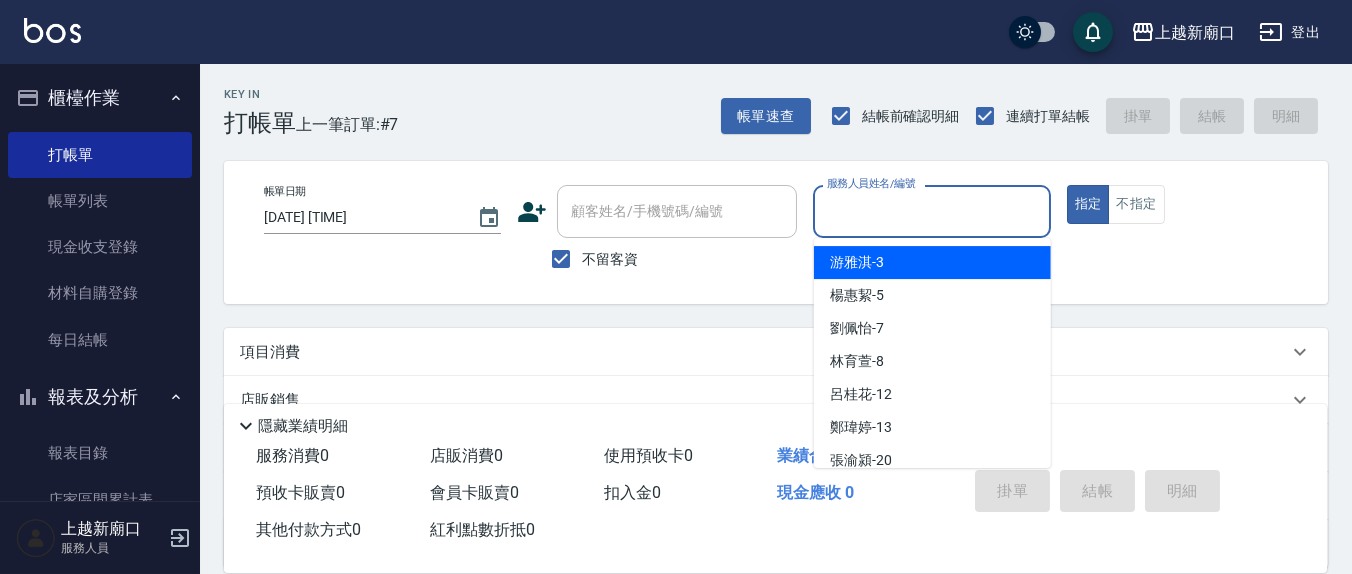 click on "服務人員姓名/編號" at bounding box center (931, 211) 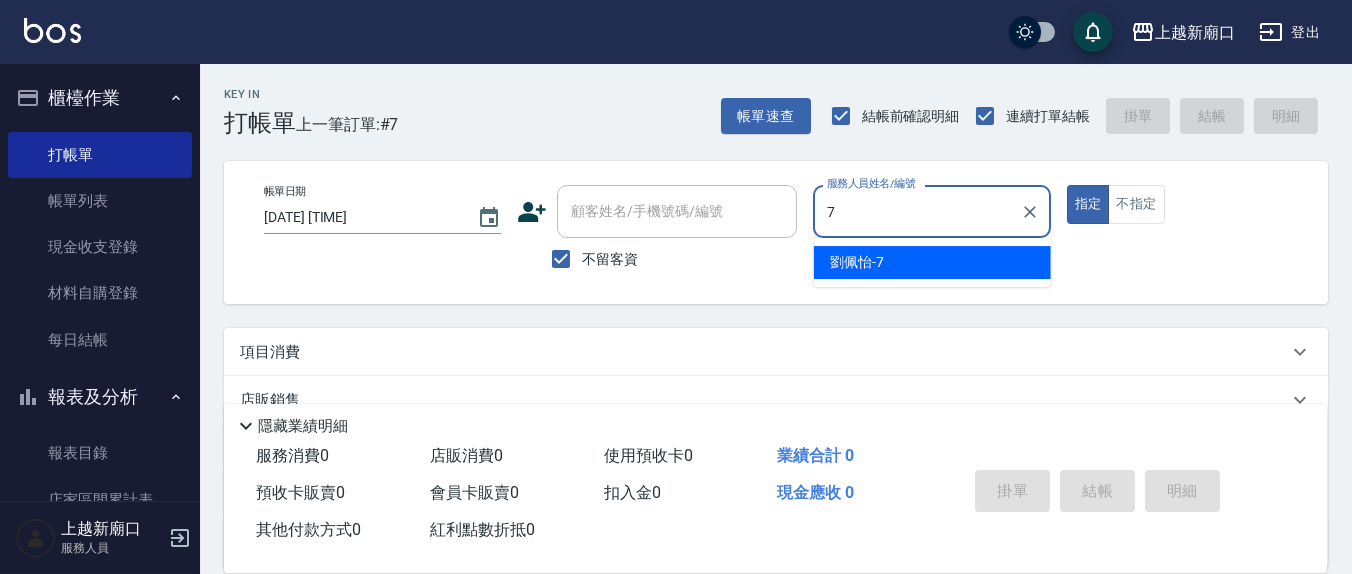 type on "劉佩怡-7" 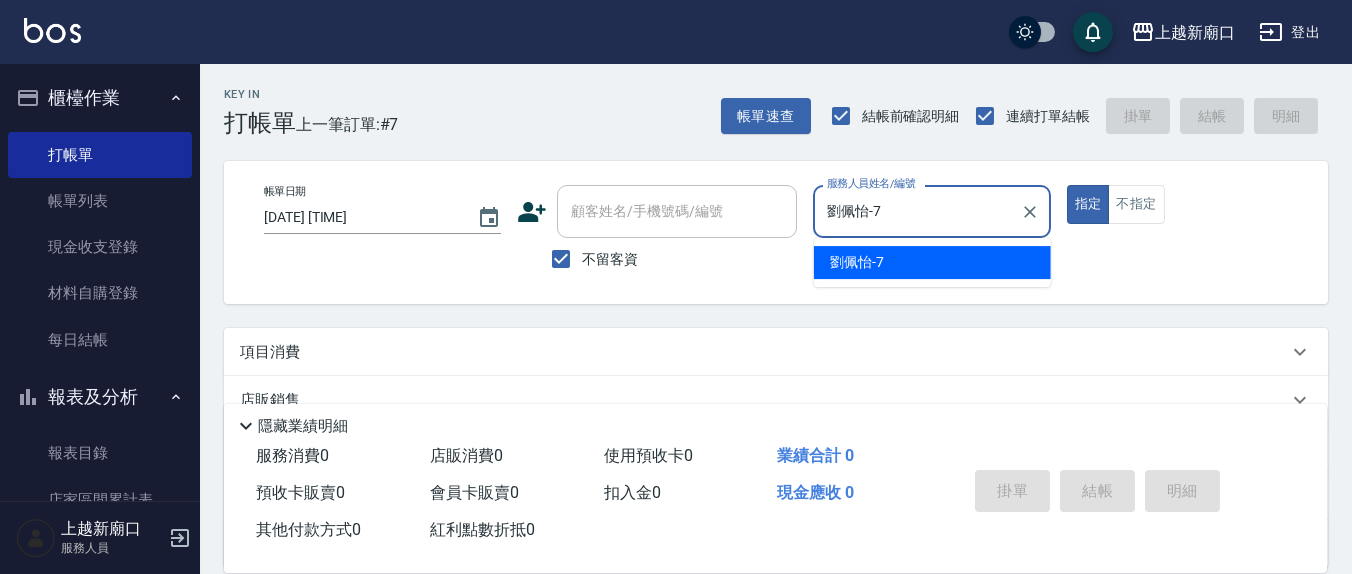 click on "指定" at bounding box center [1088, 204] 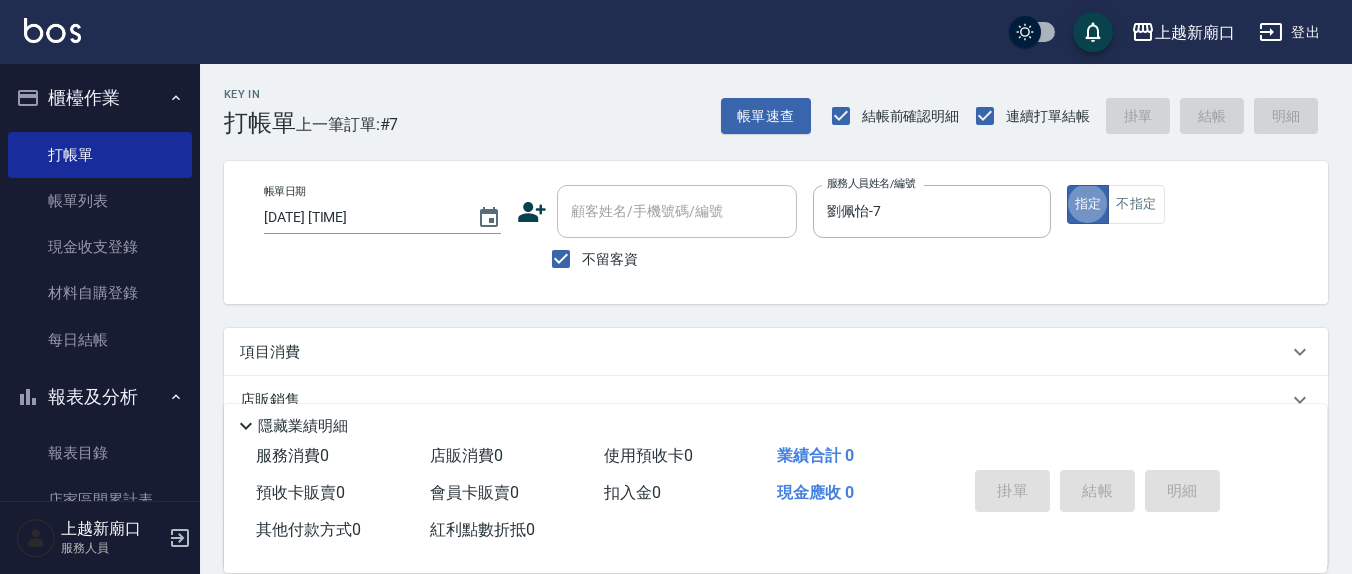 scroll, scrollTop: 182, scrollLeft: 0, axis: vertical 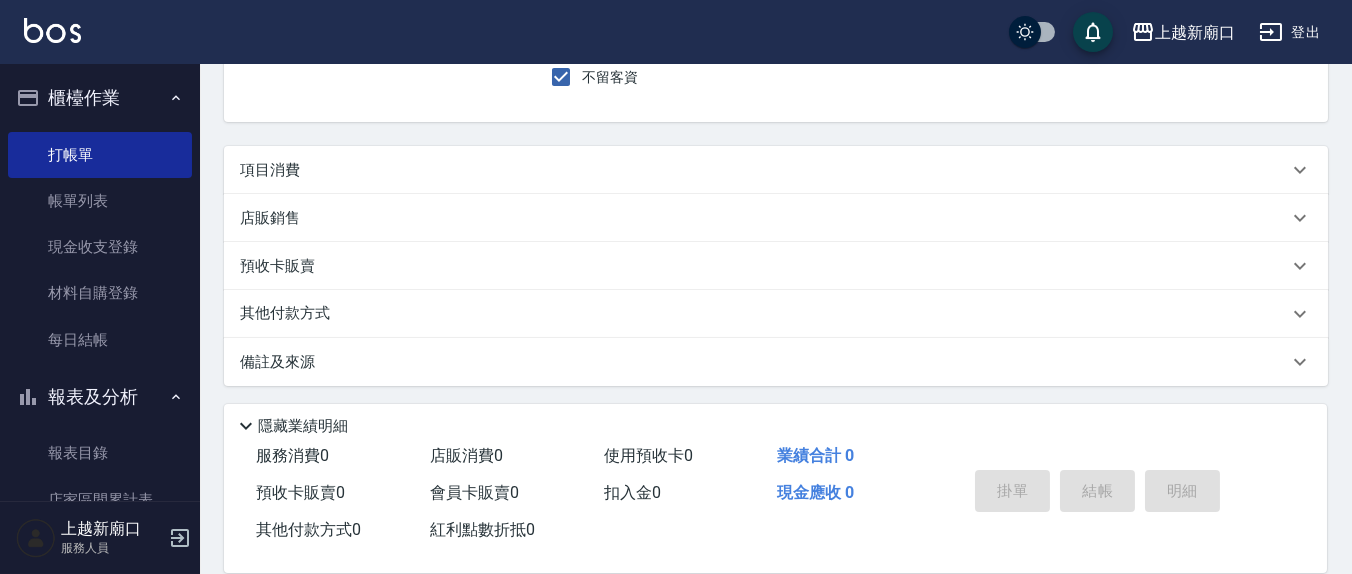 click on "項目消費" at bounding box center (764, 170) 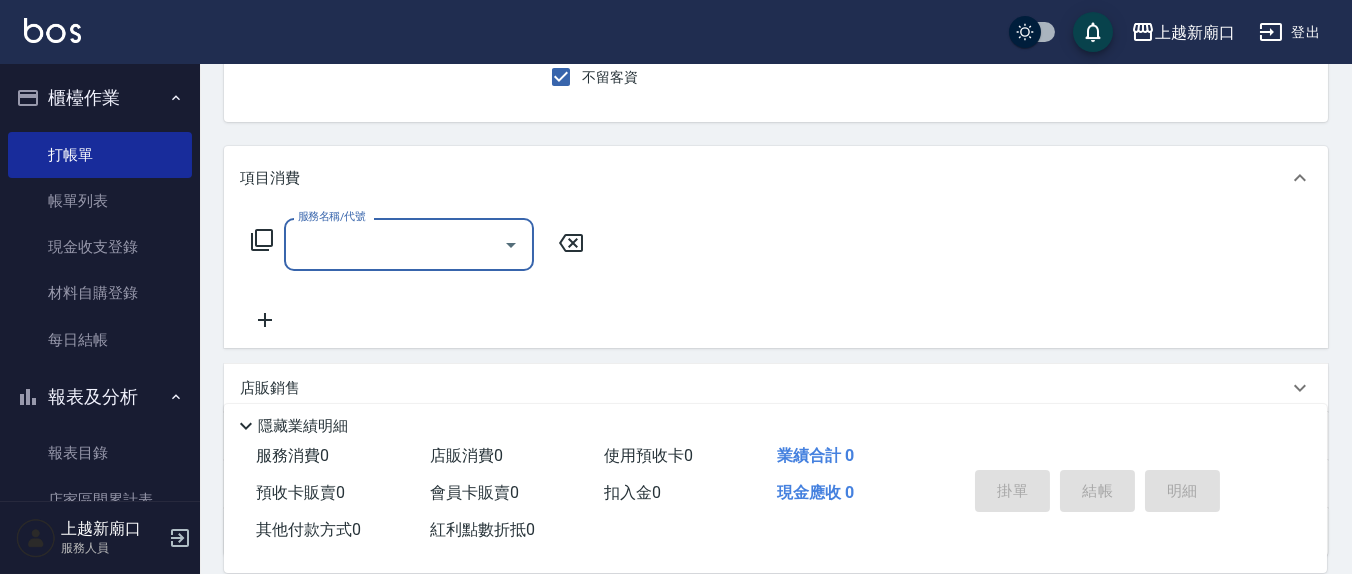 scroll, scrollTop: 0, scrollLeft: 0, axis: both 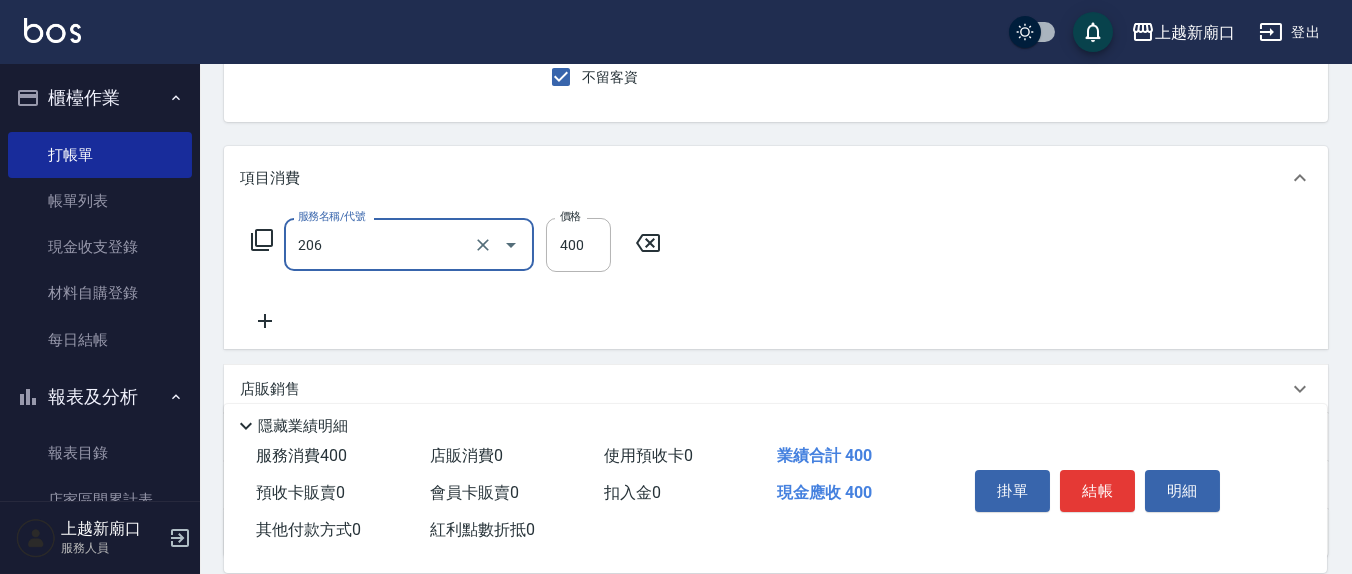 type on "健康洗(206)" 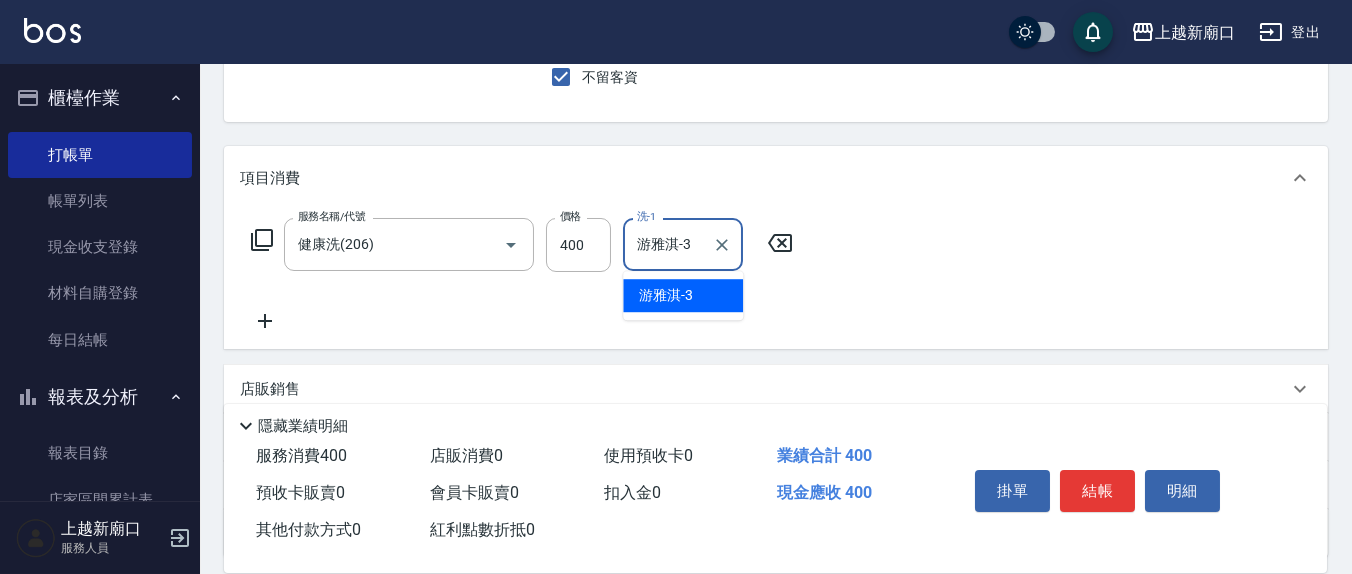 type on "游雅淇-3" 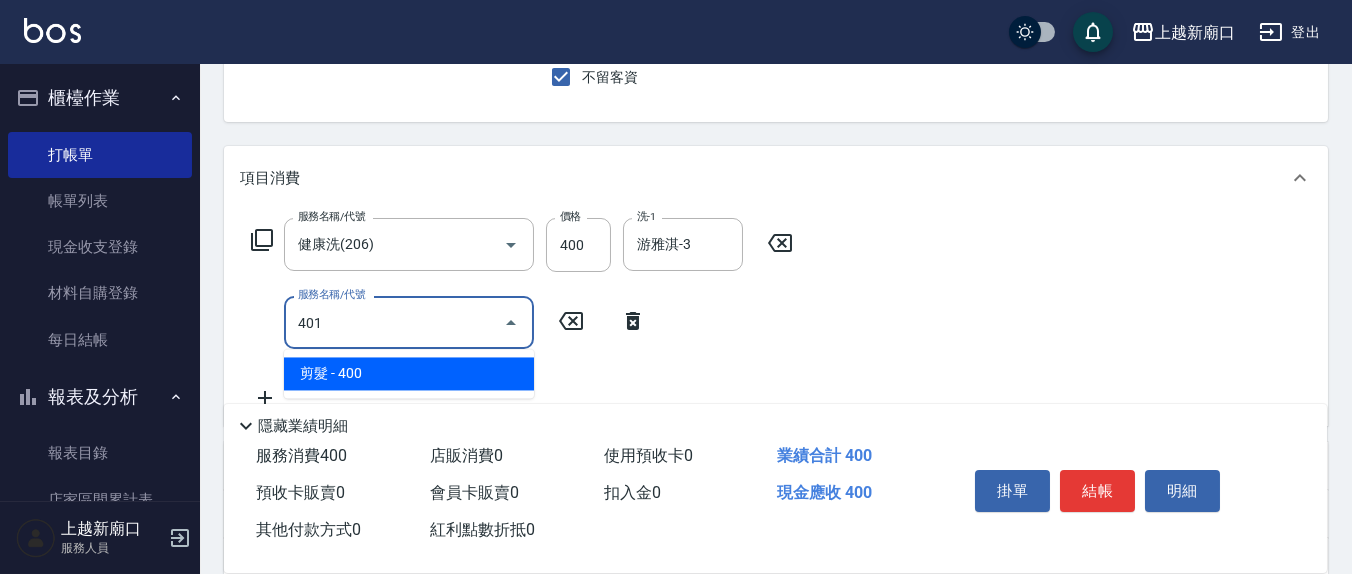 type on "剪髮(401)" 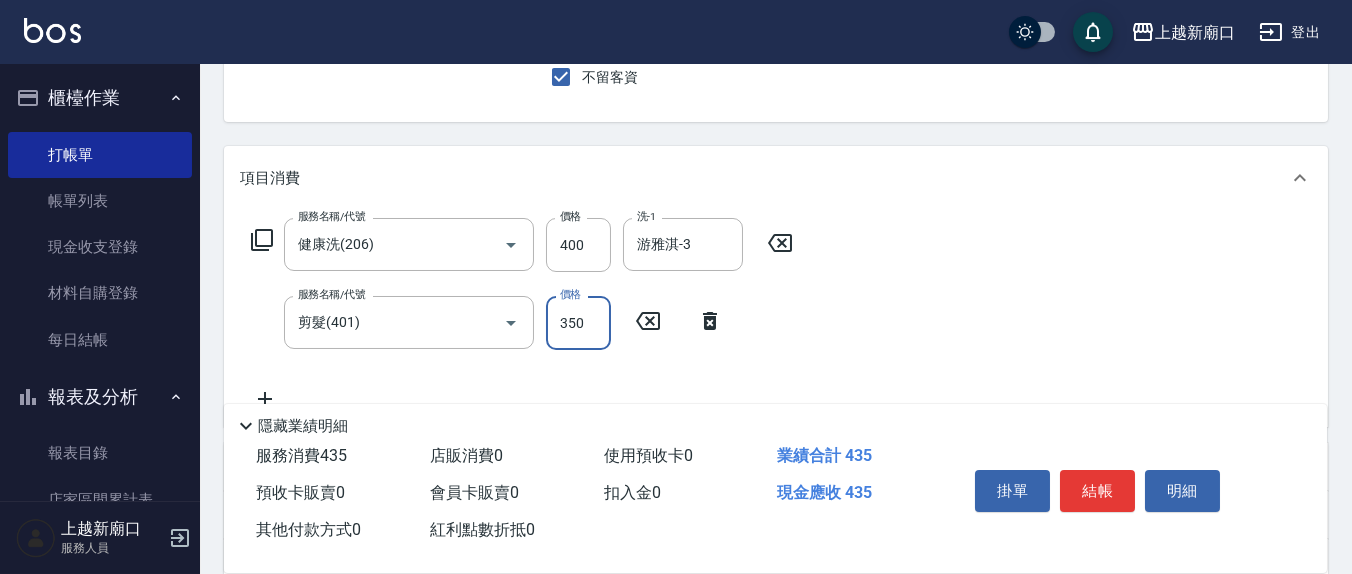 type on "350" 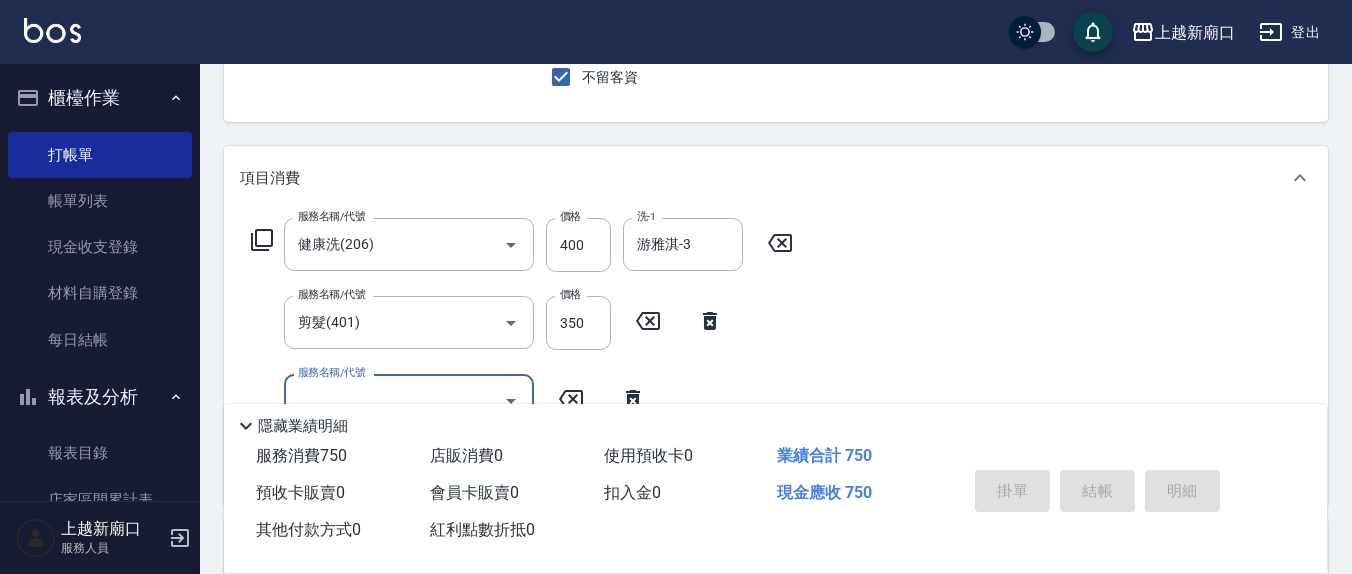 type 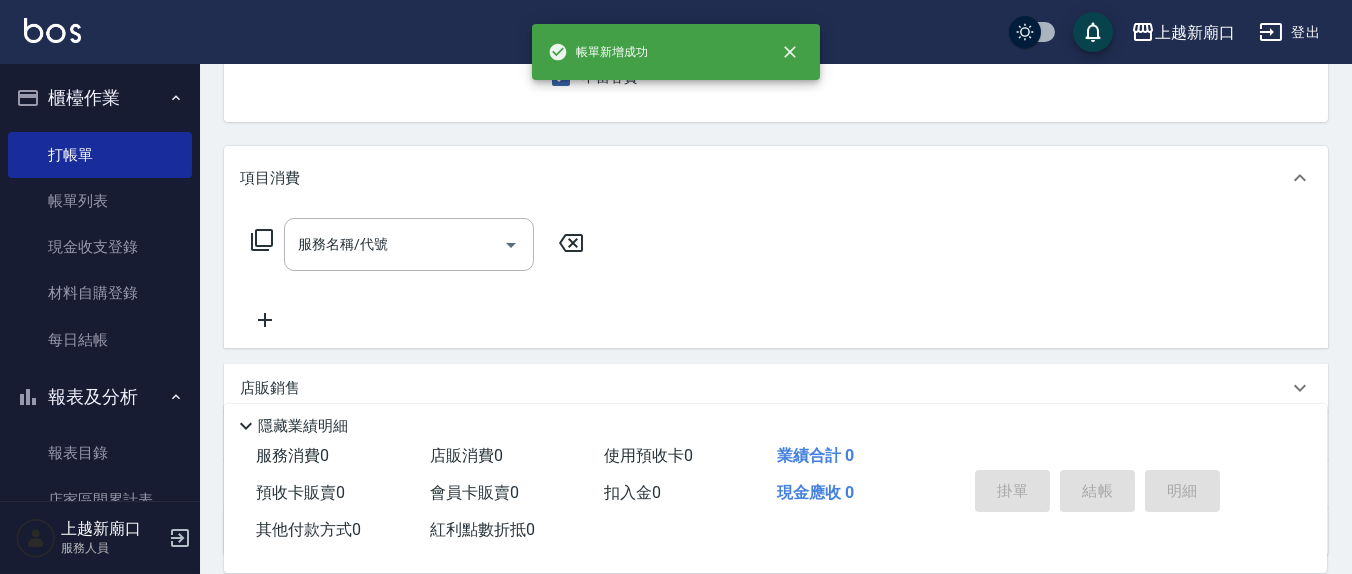 scroll, scrollTop: 0, scrollLeft: 0, axis: both 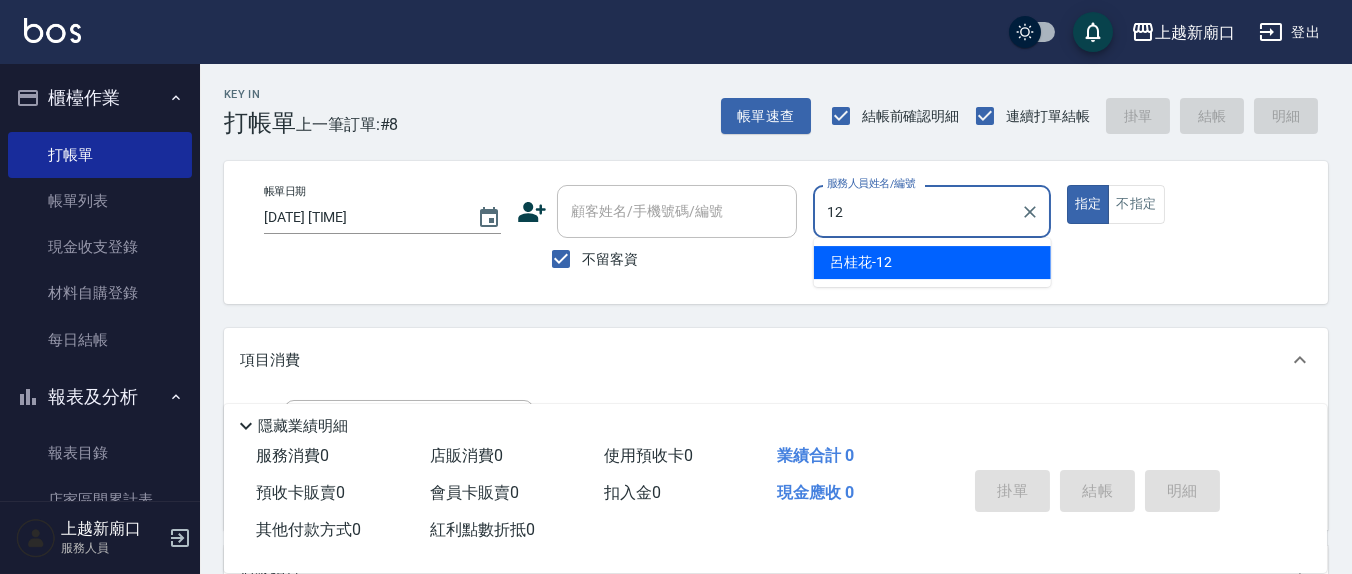 type on "呂桂花-12" 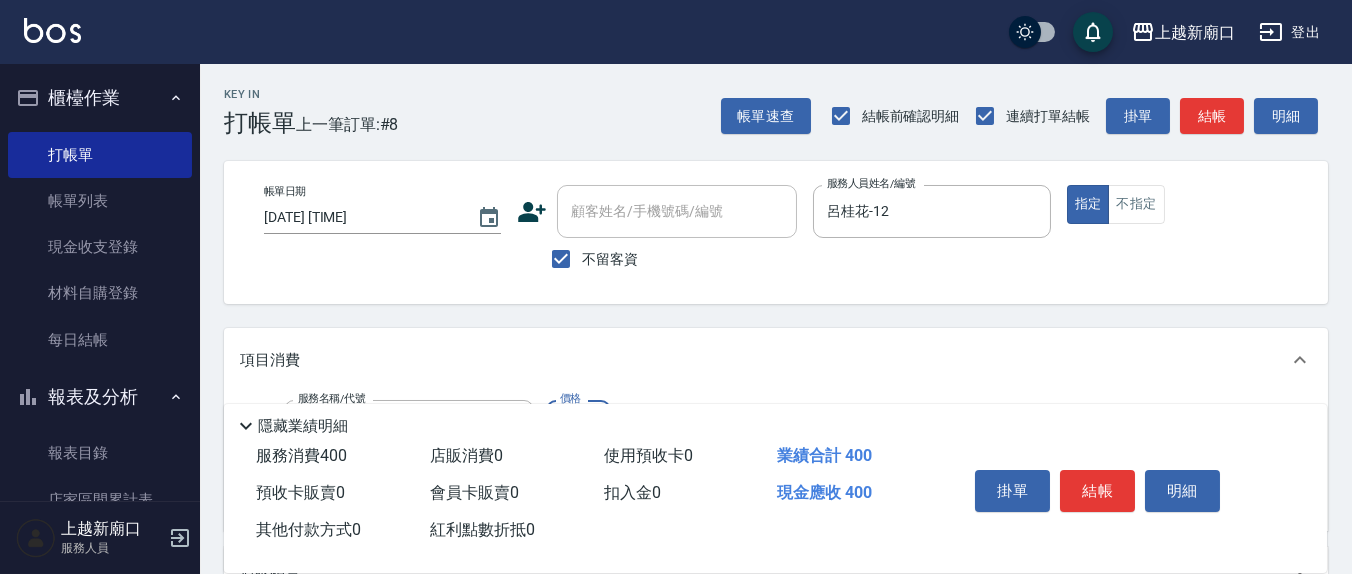 type on "剪髮(401)" 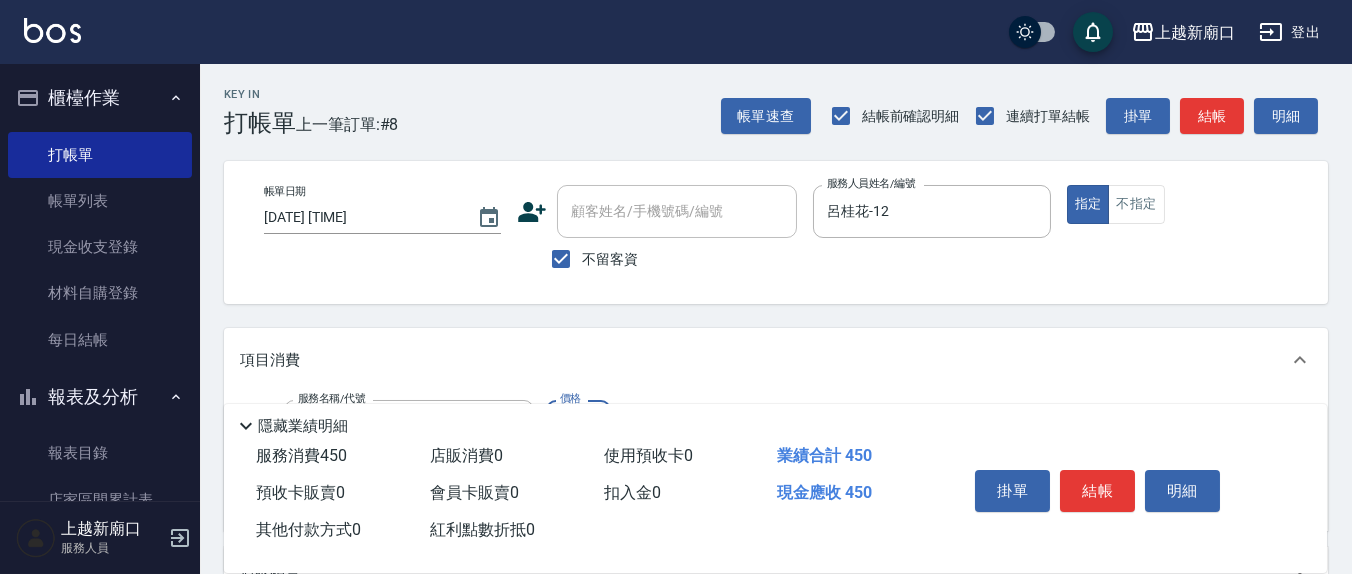 type on "450" 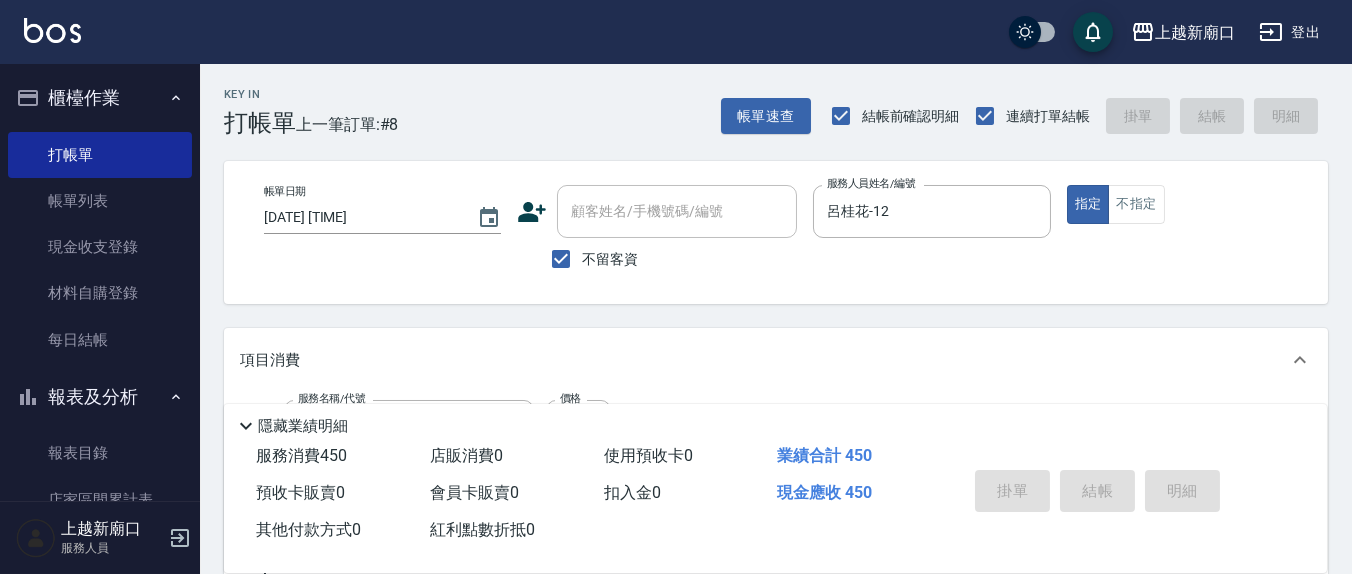 type 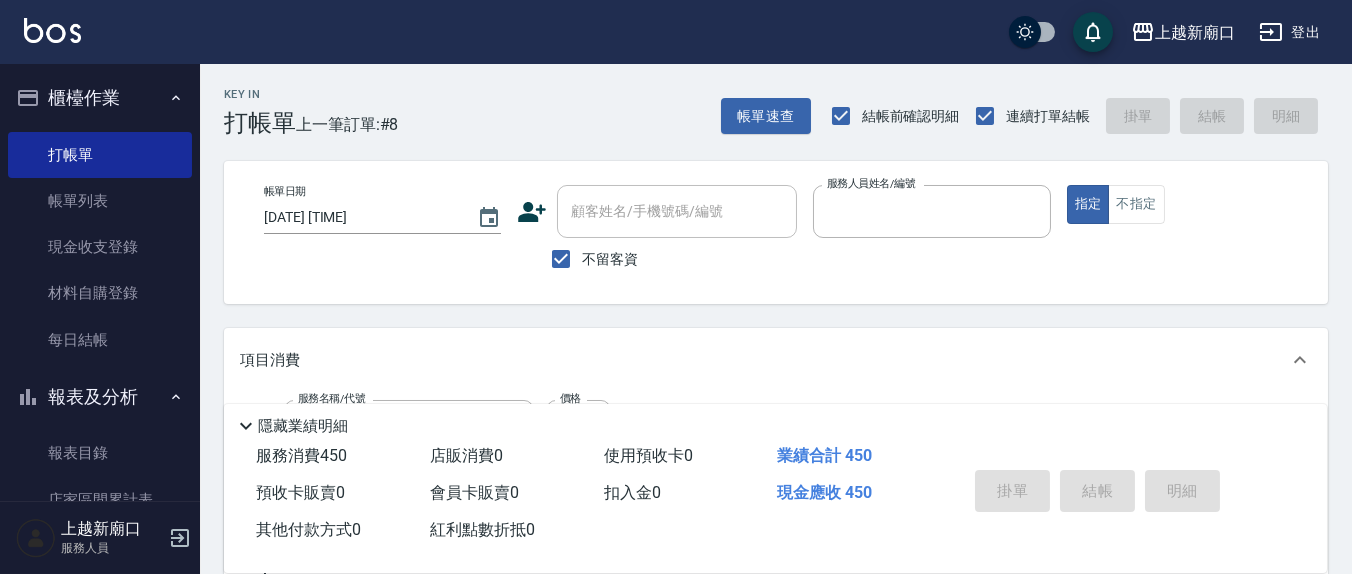type 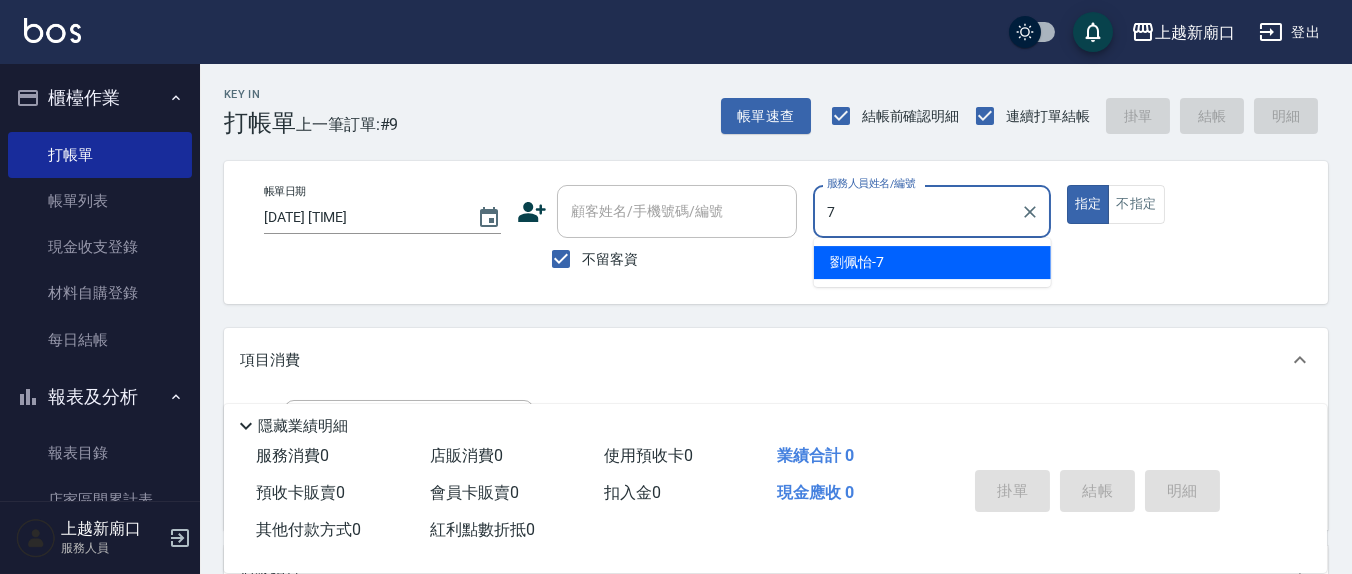 type on "劉佩怡-7" 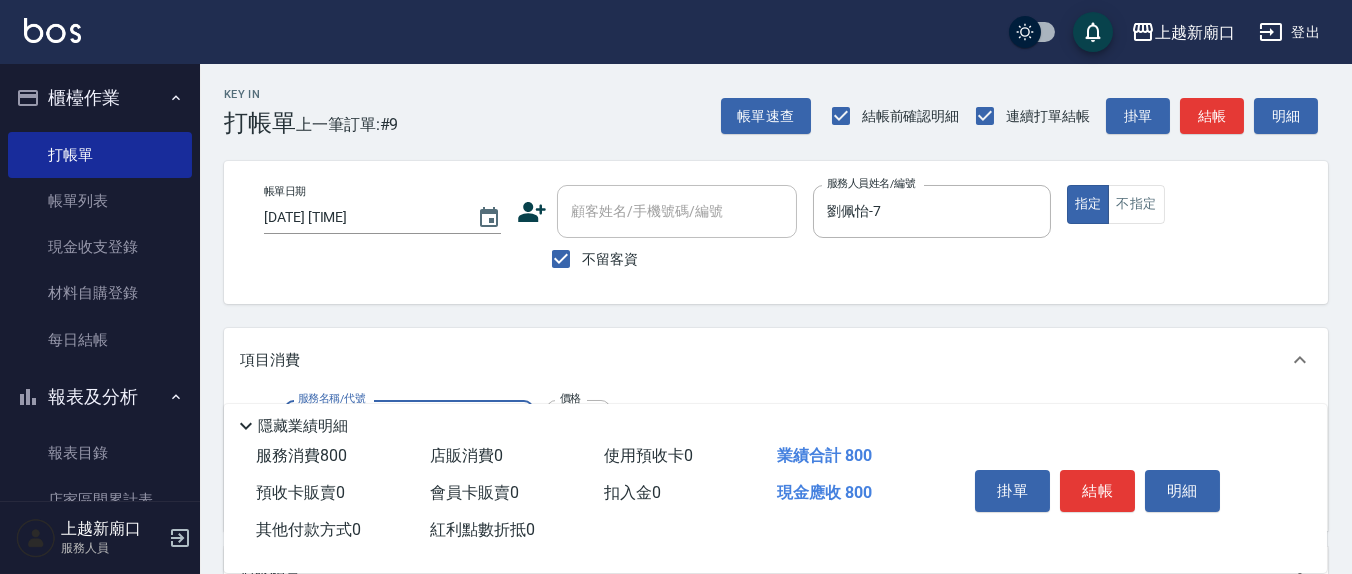 type on "清潔洗(207)" 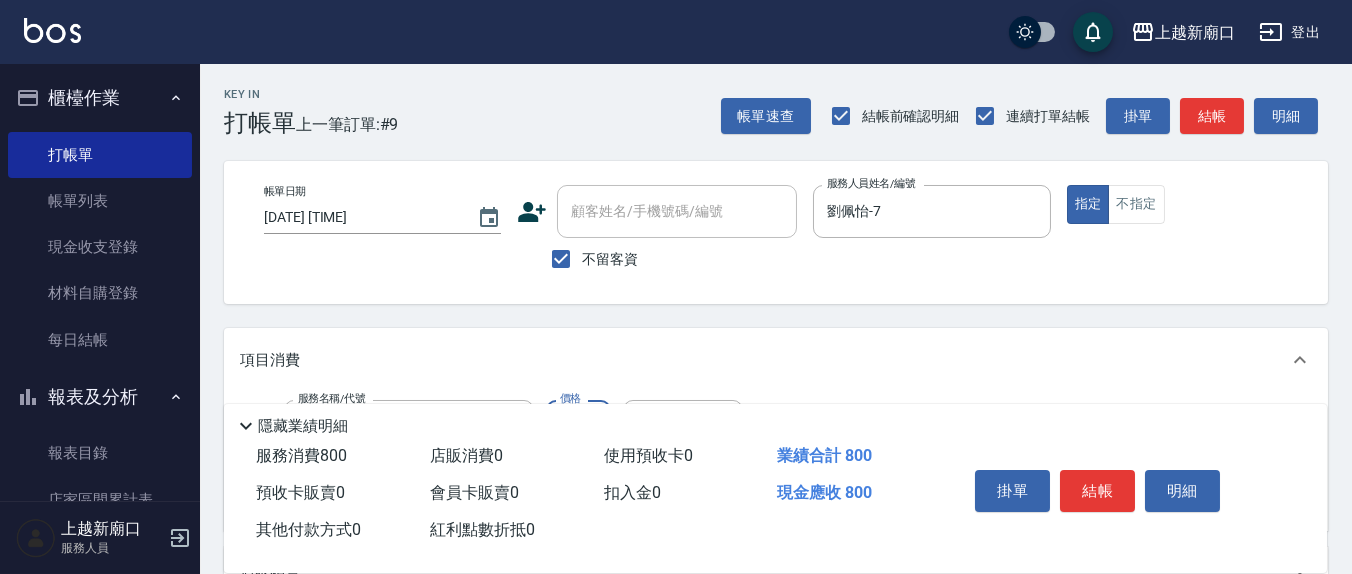 scroll, scrollTop: 208, scrollLeft: 0, axis: vertical 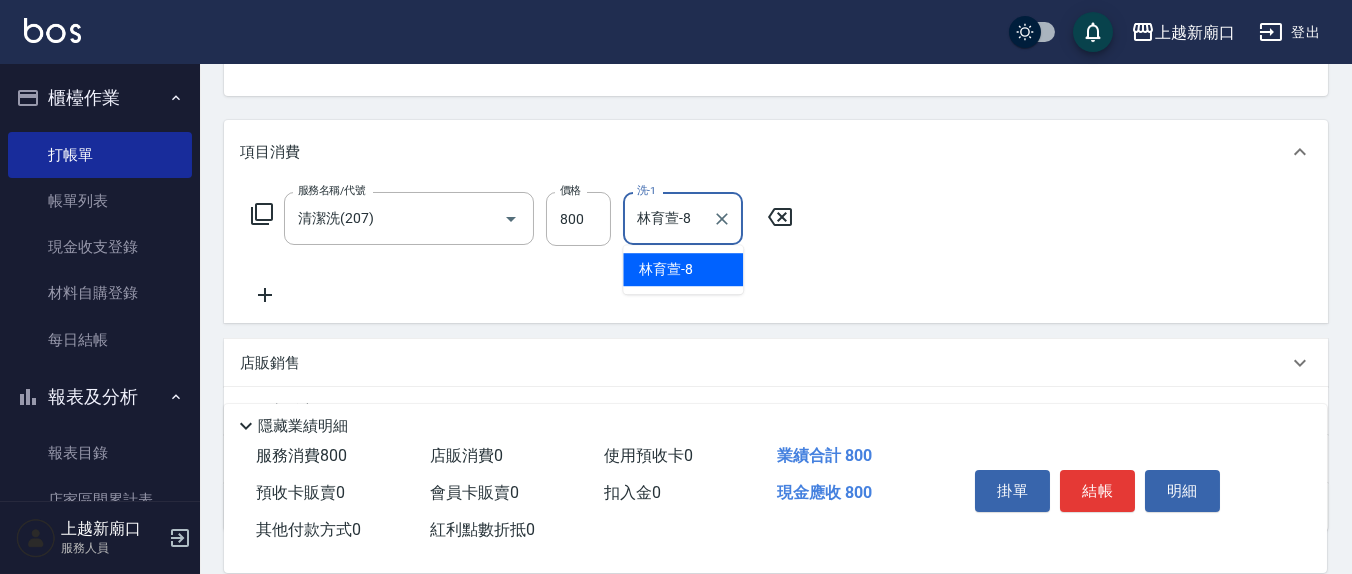 type on "林育萱-8" 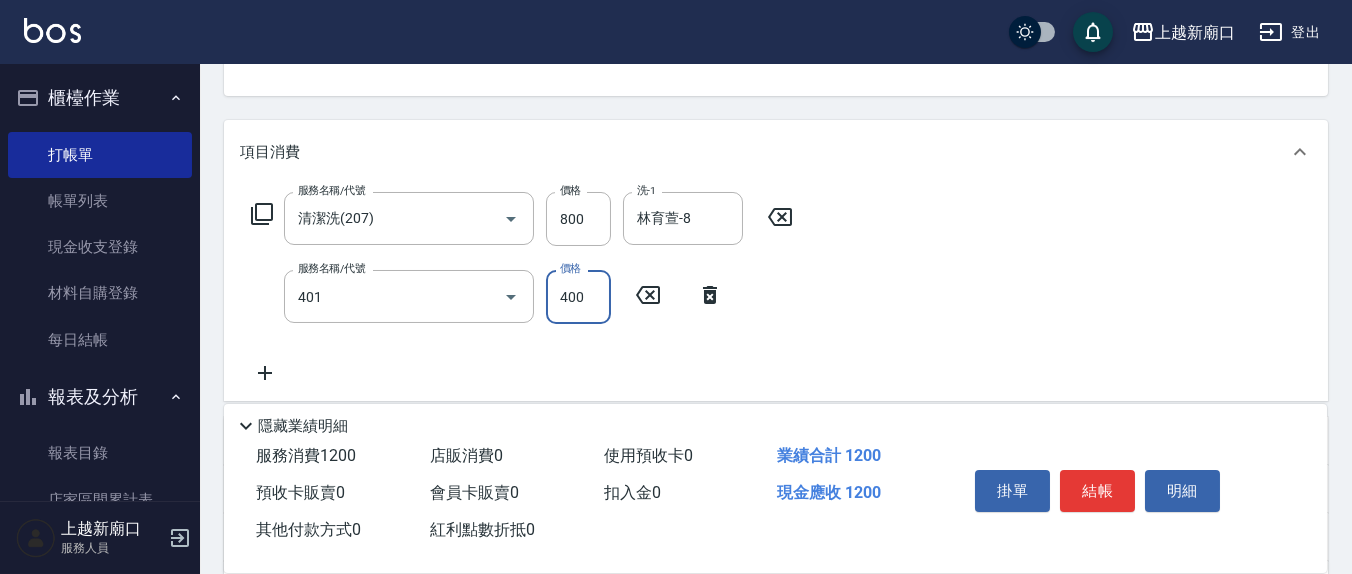type on "剪髮(401)" 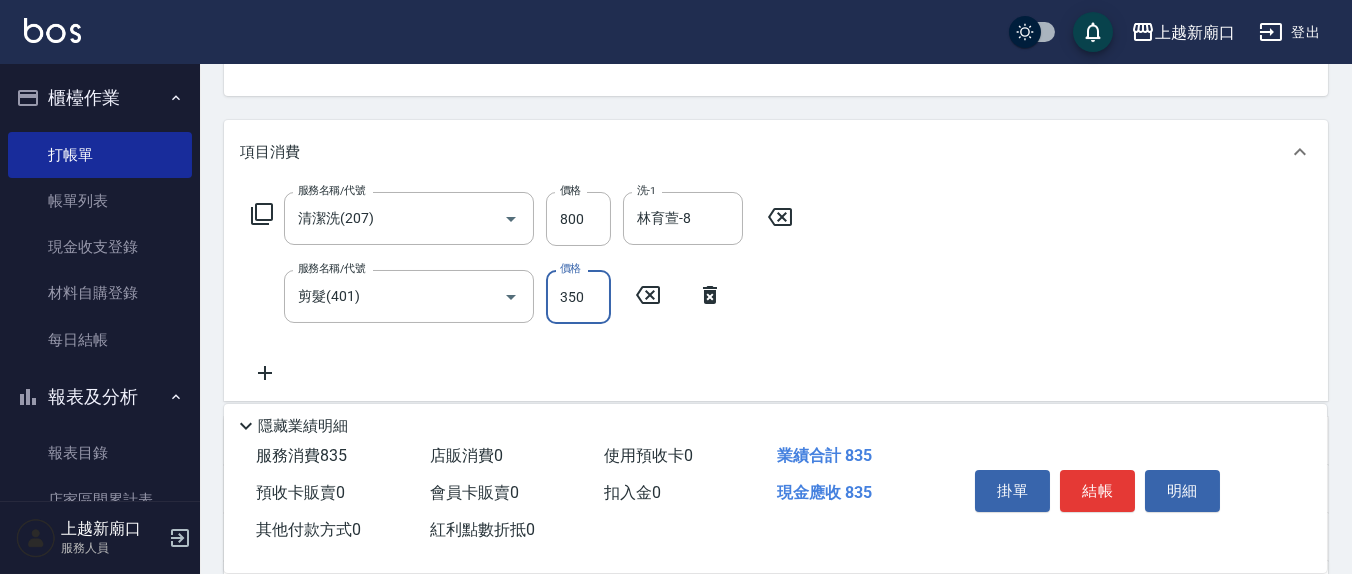 type on "350" 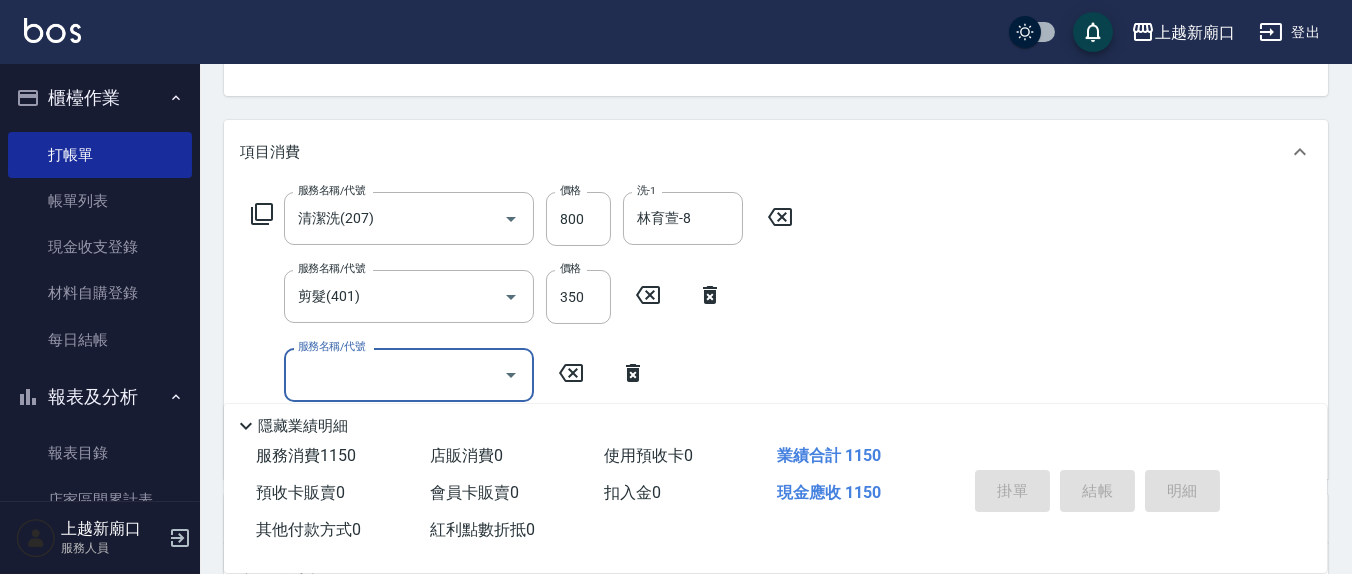 type 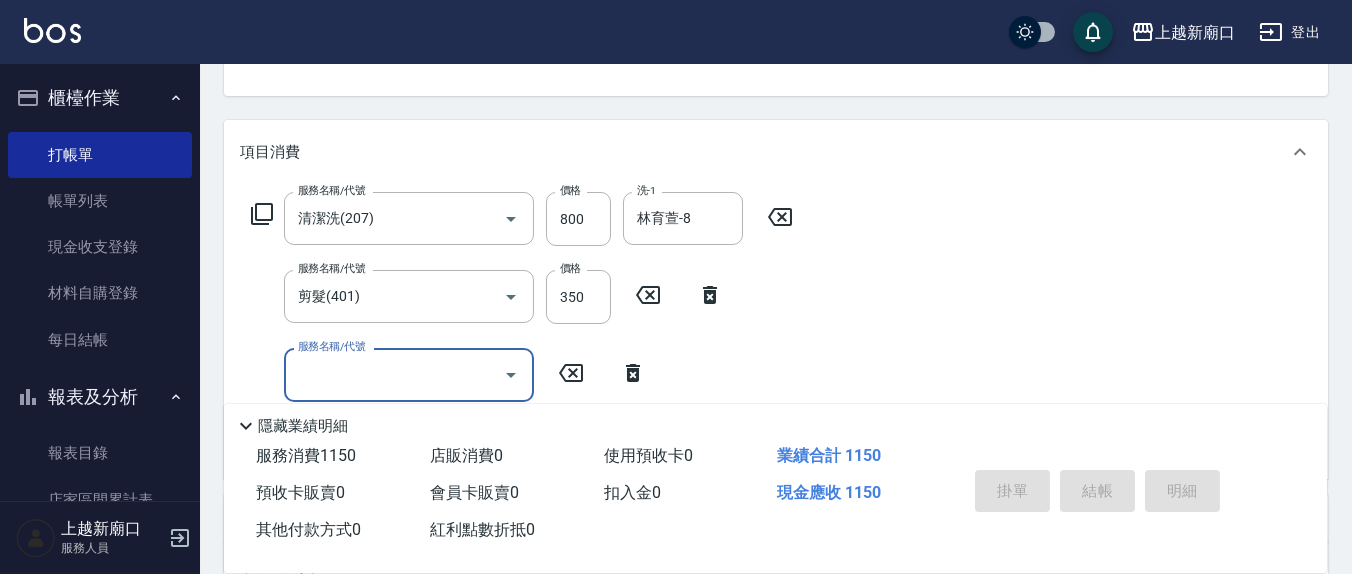click on "指定" at bounding box center (1088, -4) 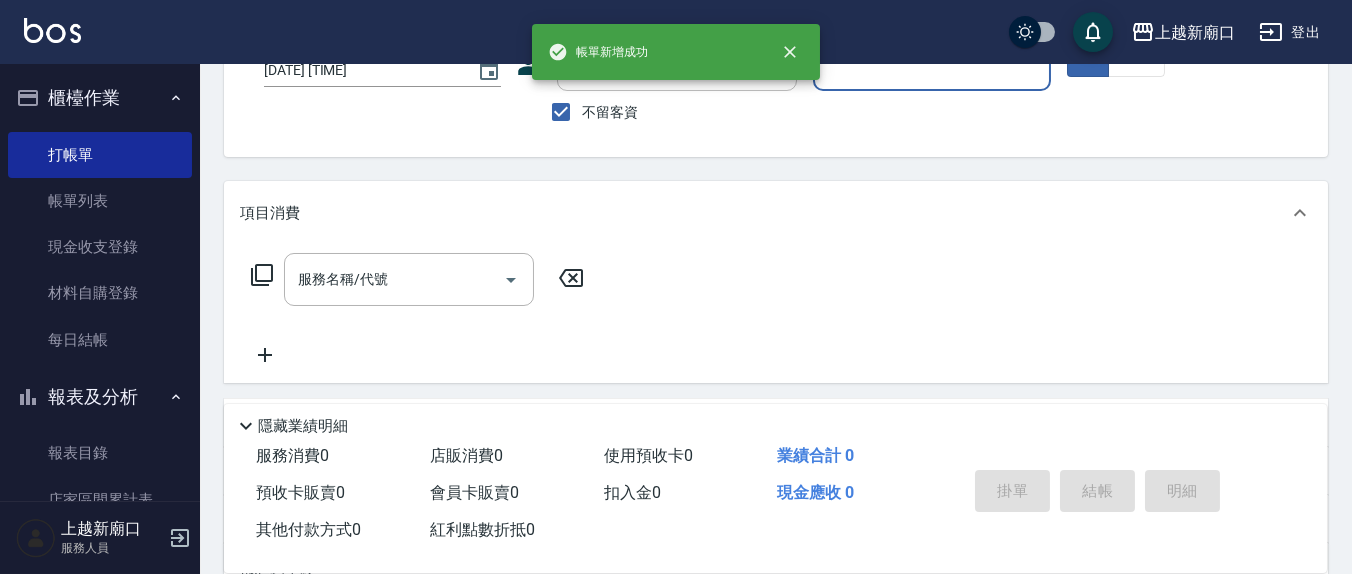 scroll, scrollTop: 0, scrollLeft: 0, axis: both 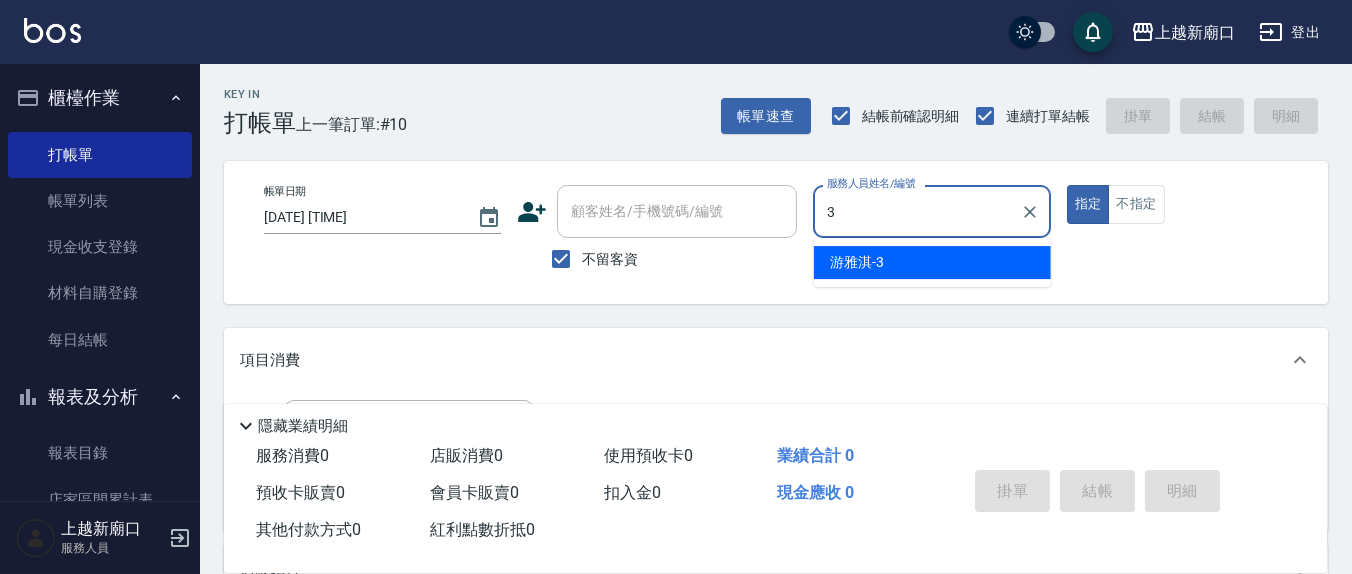 type on "游雅淇-3" 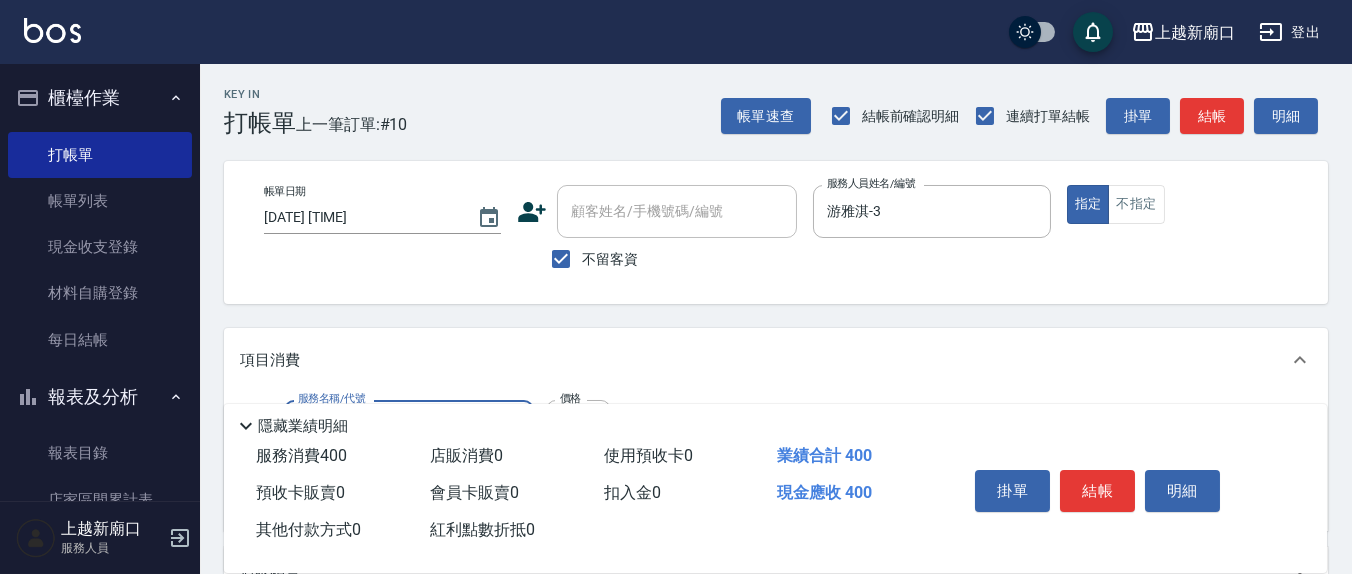 type on "剪髮(401)" 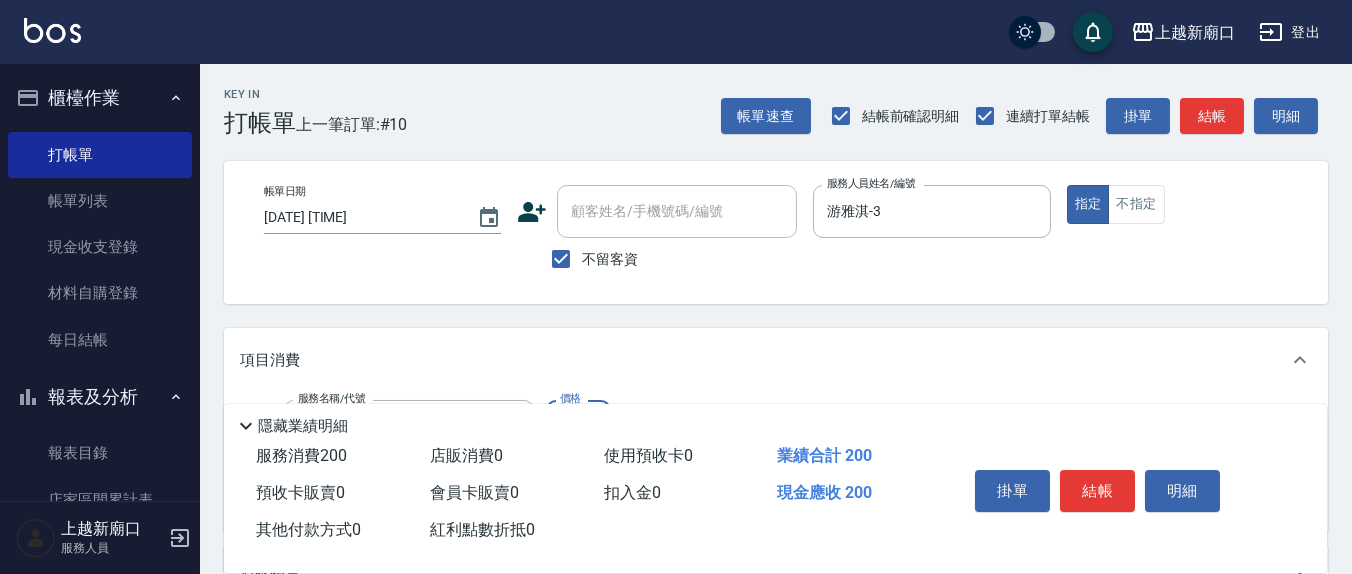 type on "200" 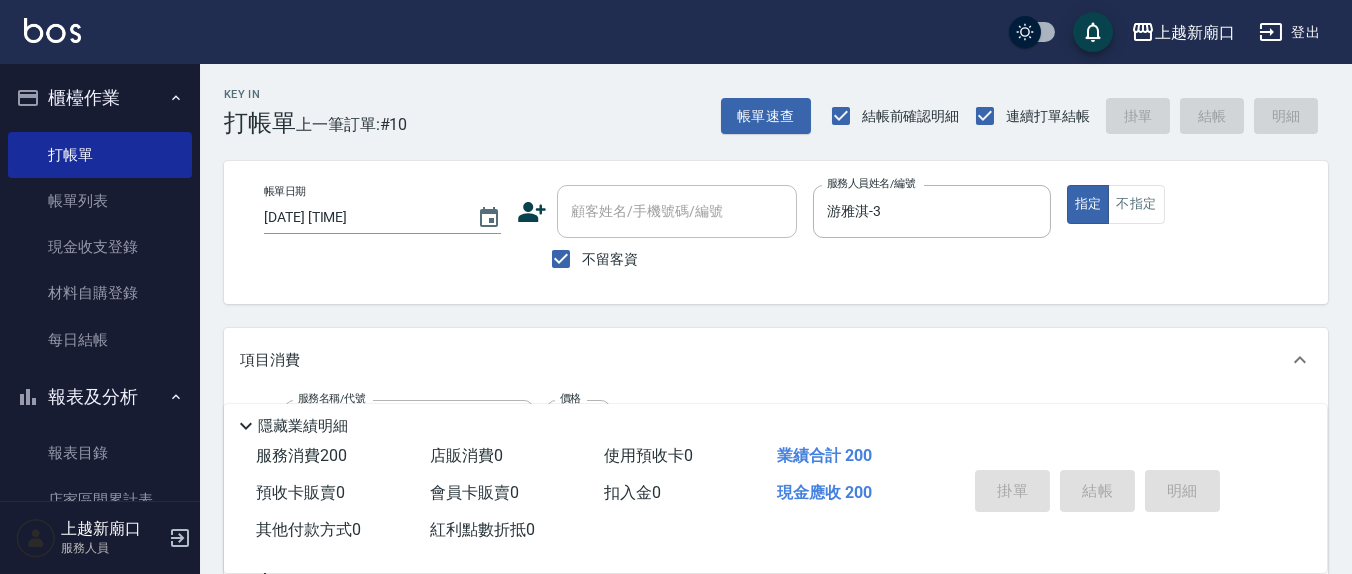 type 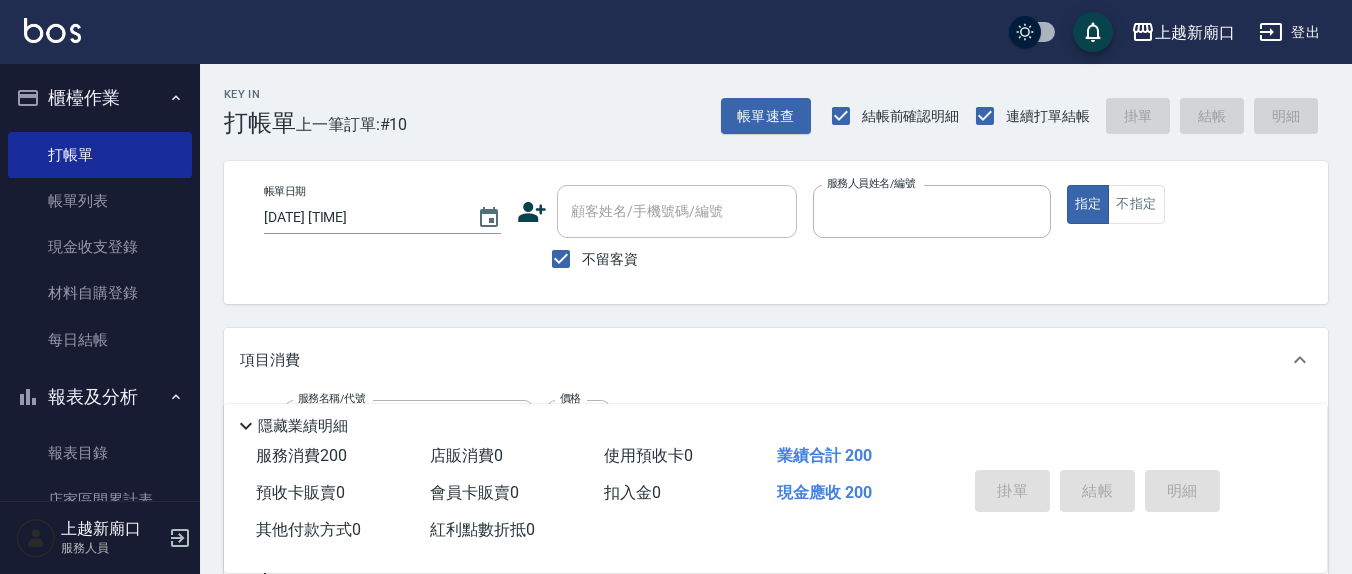 type 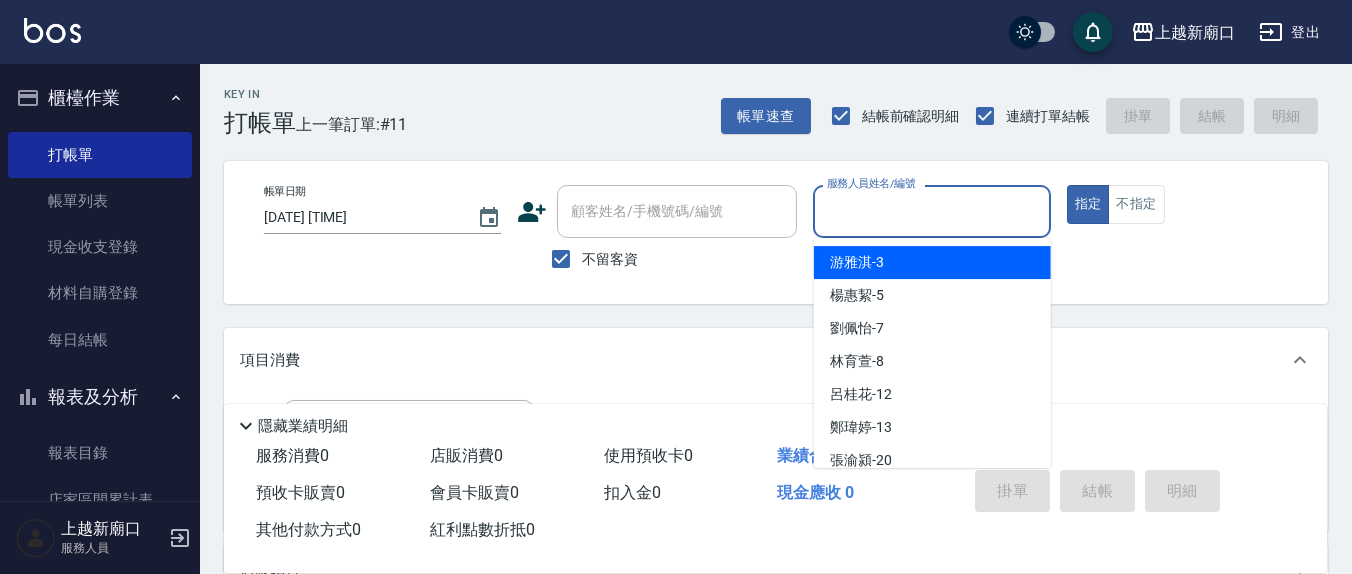 click on "服務人員姓名/編號" at bounding box center (931, 211) 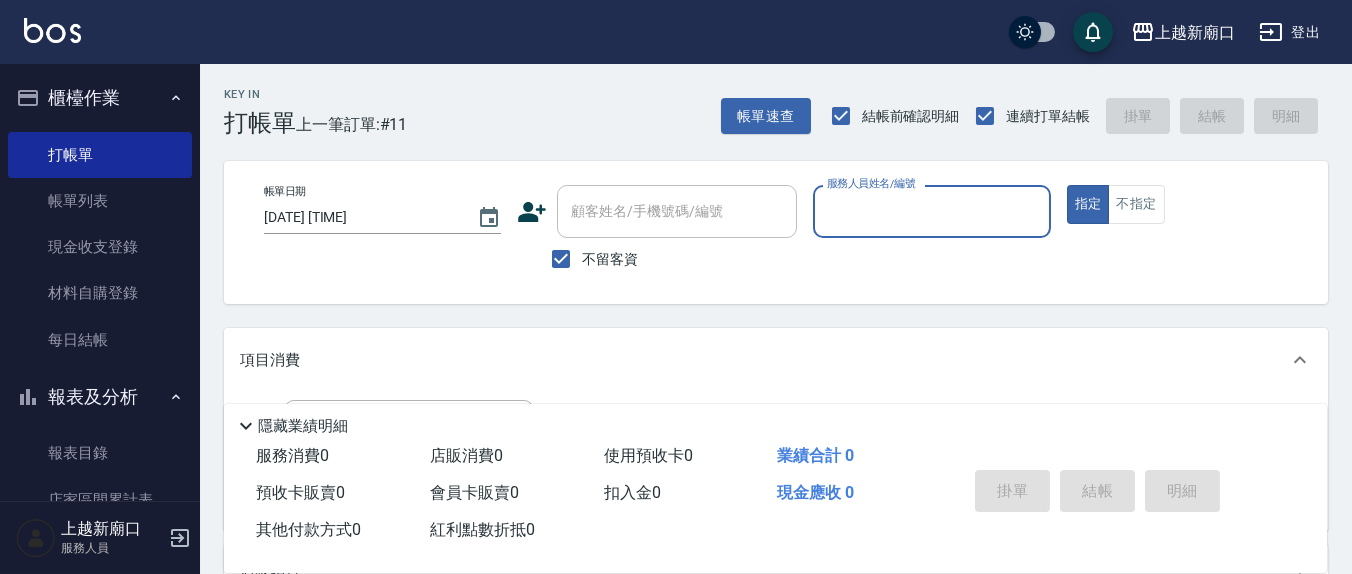 click on "服務人員姓名/編號" at bounding box center [931, 211] 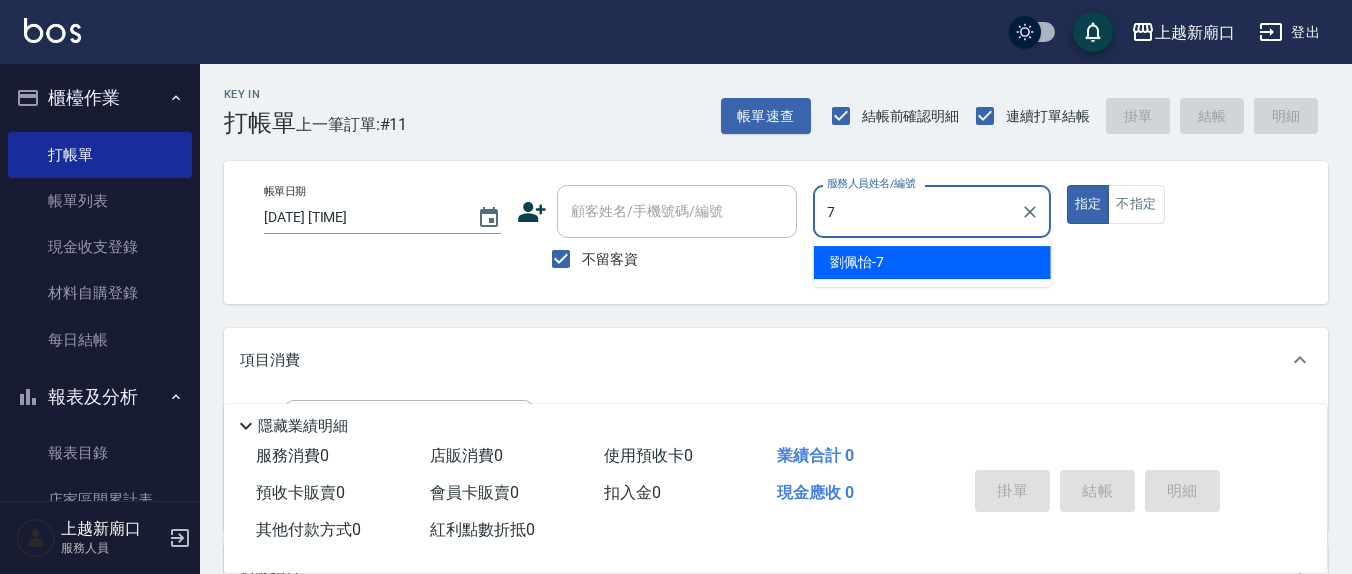 type on "劉佩怡-7" 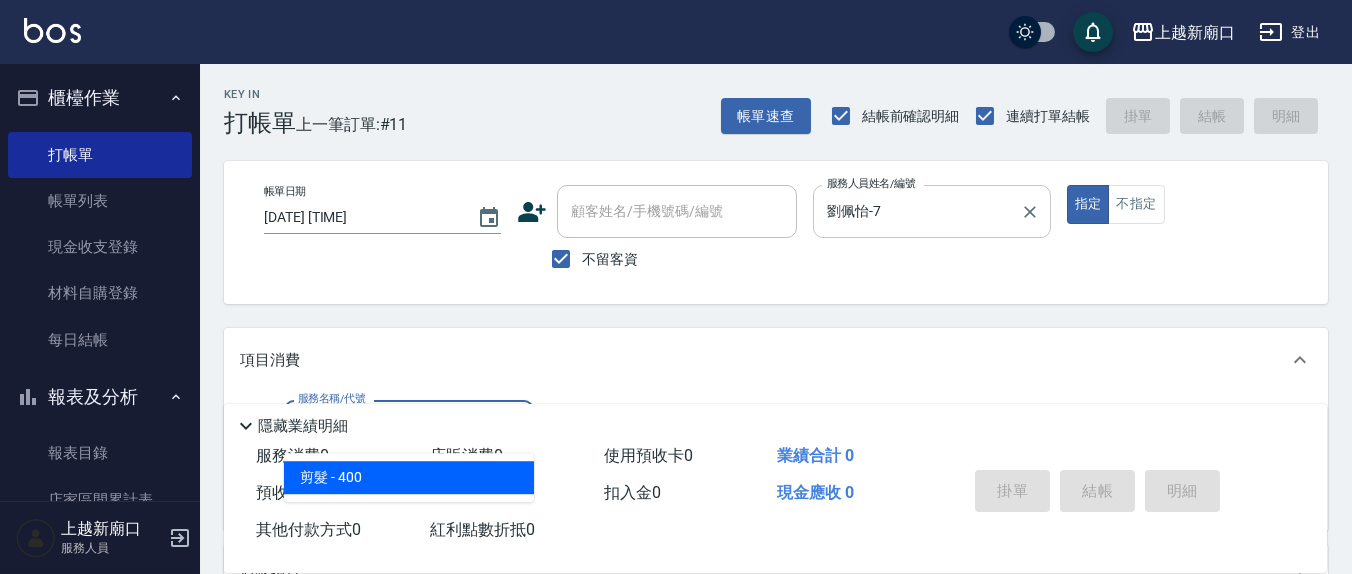 type on "剪髮(401)" 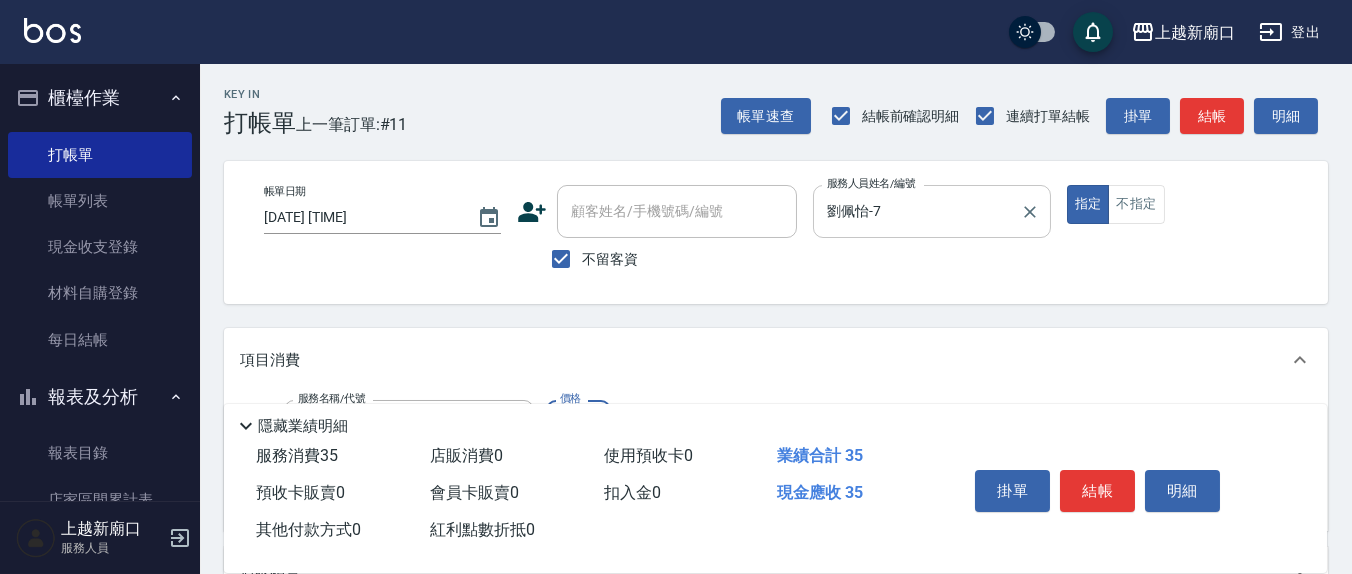 type on "350" 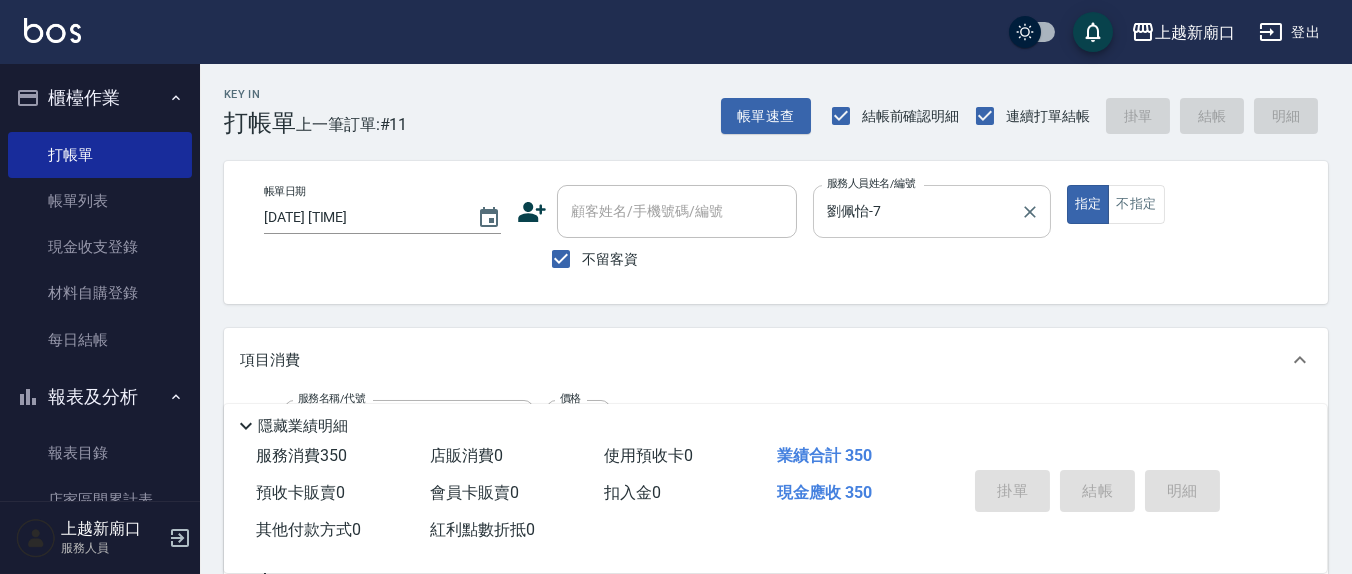 type 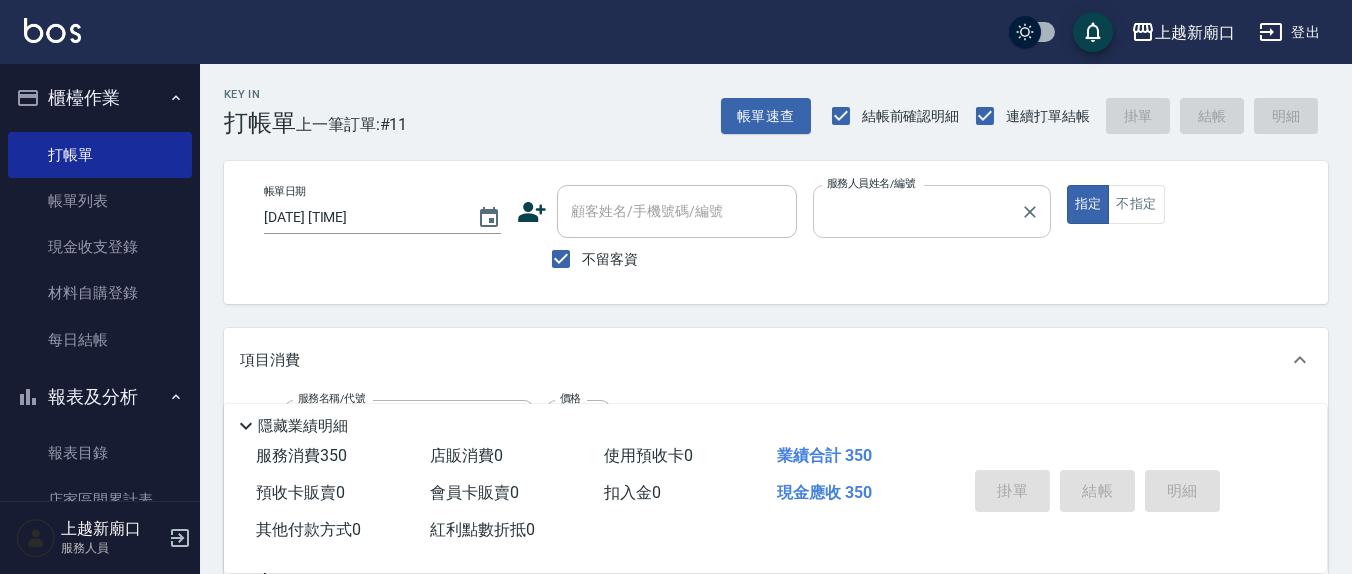 type 